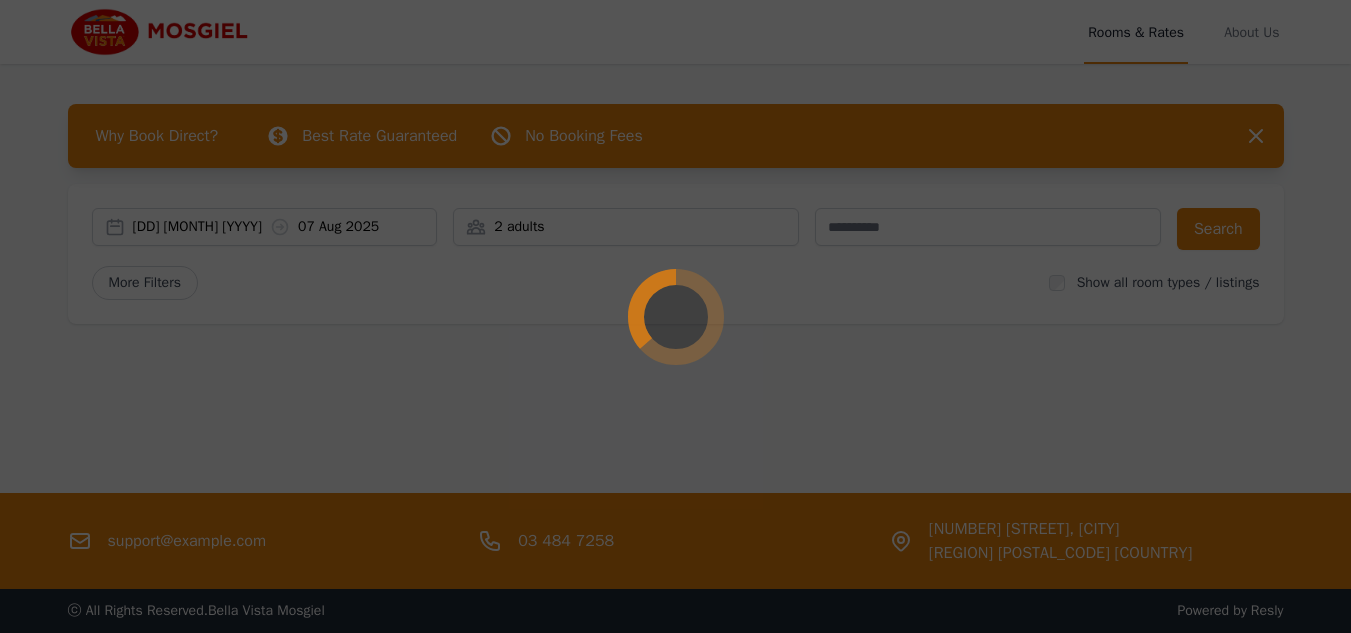 scroll, scrollTop: 0, scrollLeft: 0, axis: both 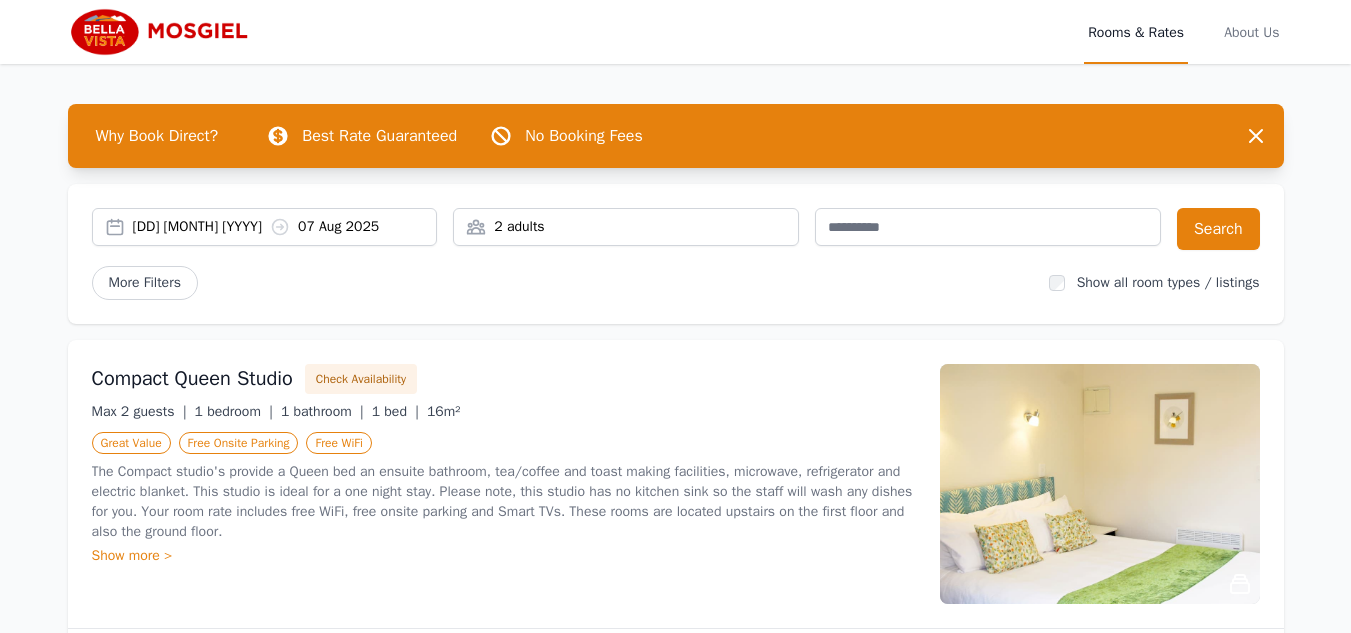 click on "2 adults" at bounding box center (626, 227) 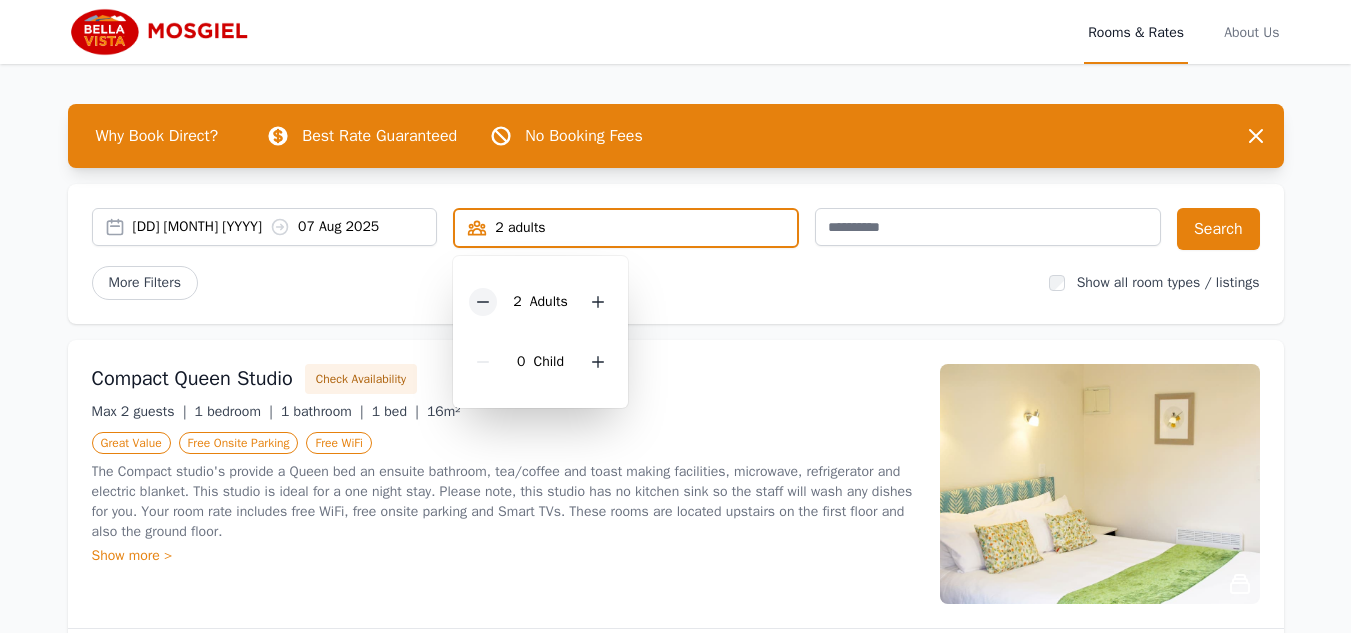 click at bounding box center (483, 302) 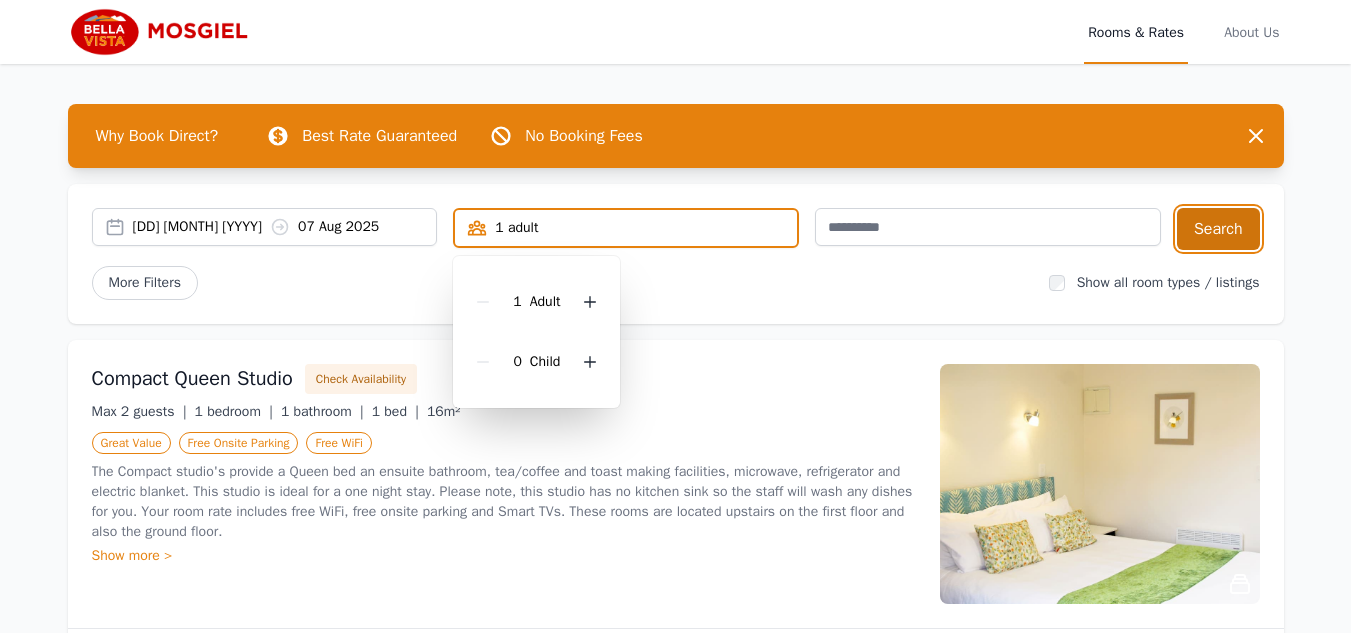 click on "Search" at bounding box center [1218, 229] 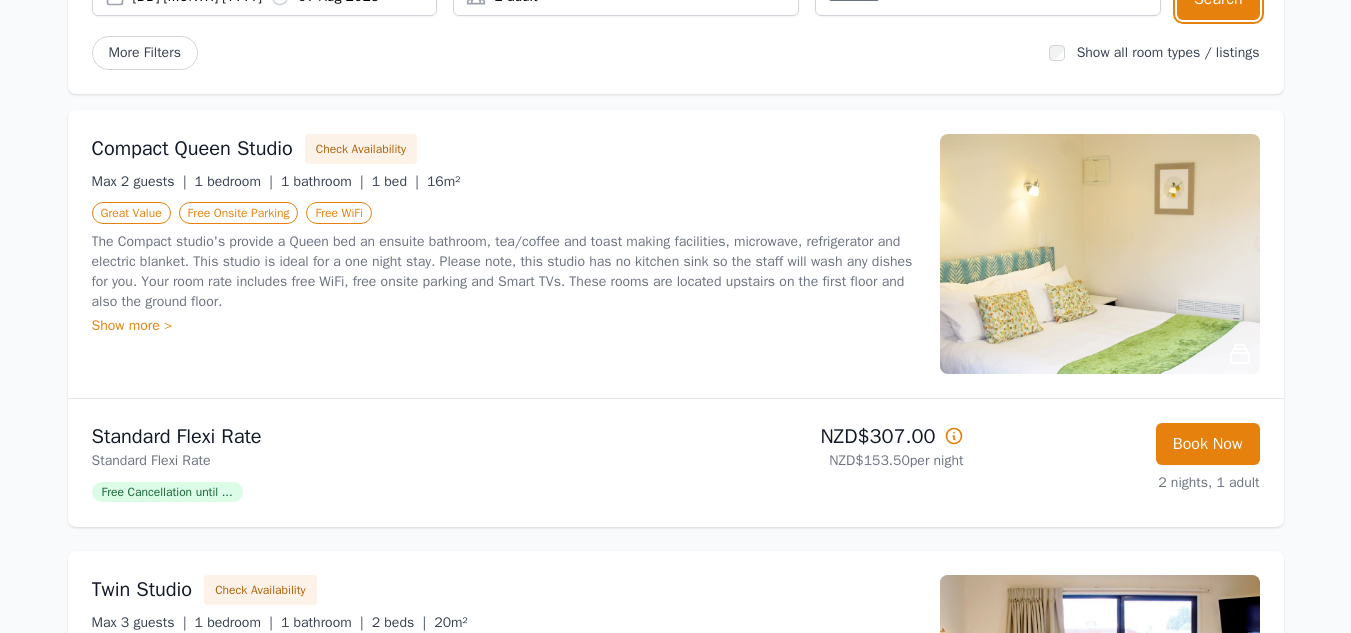 scroll, scrollTop: 227, scrollLeft: 0, axis: vertical 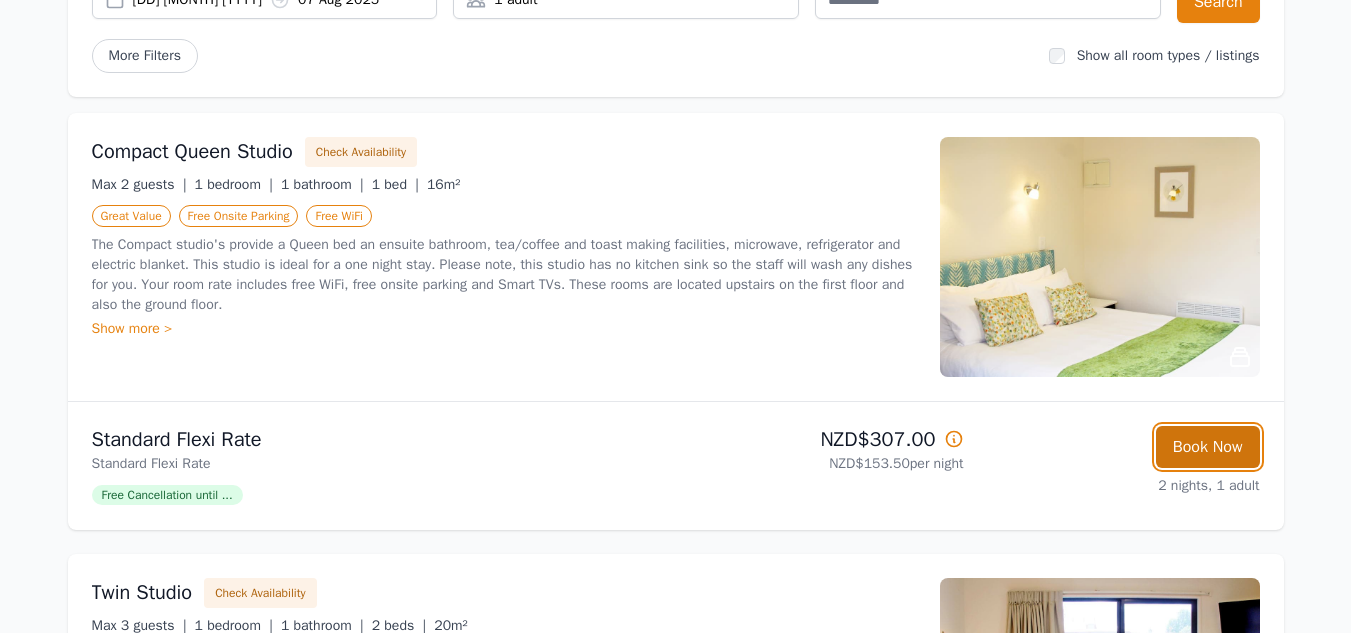 click on "Book Now" at bounding box center (1208, 447) 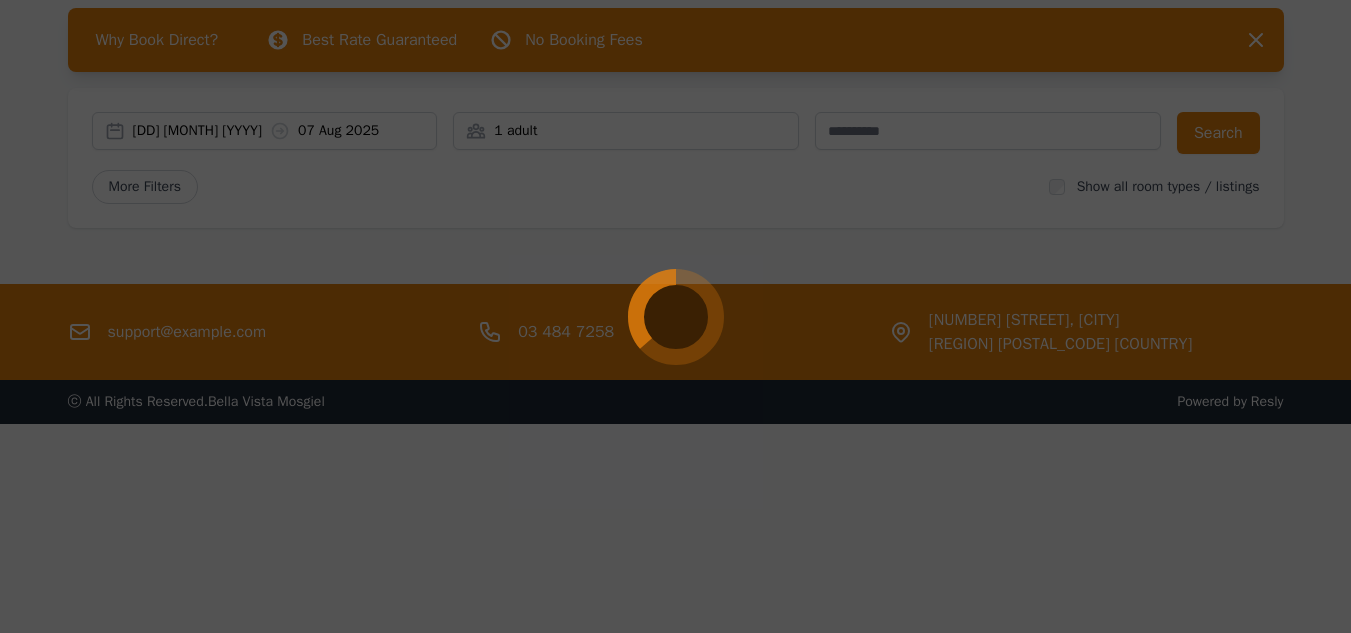 scroll, scrollTop: 96, scrollLeft: 0, axis: vertical 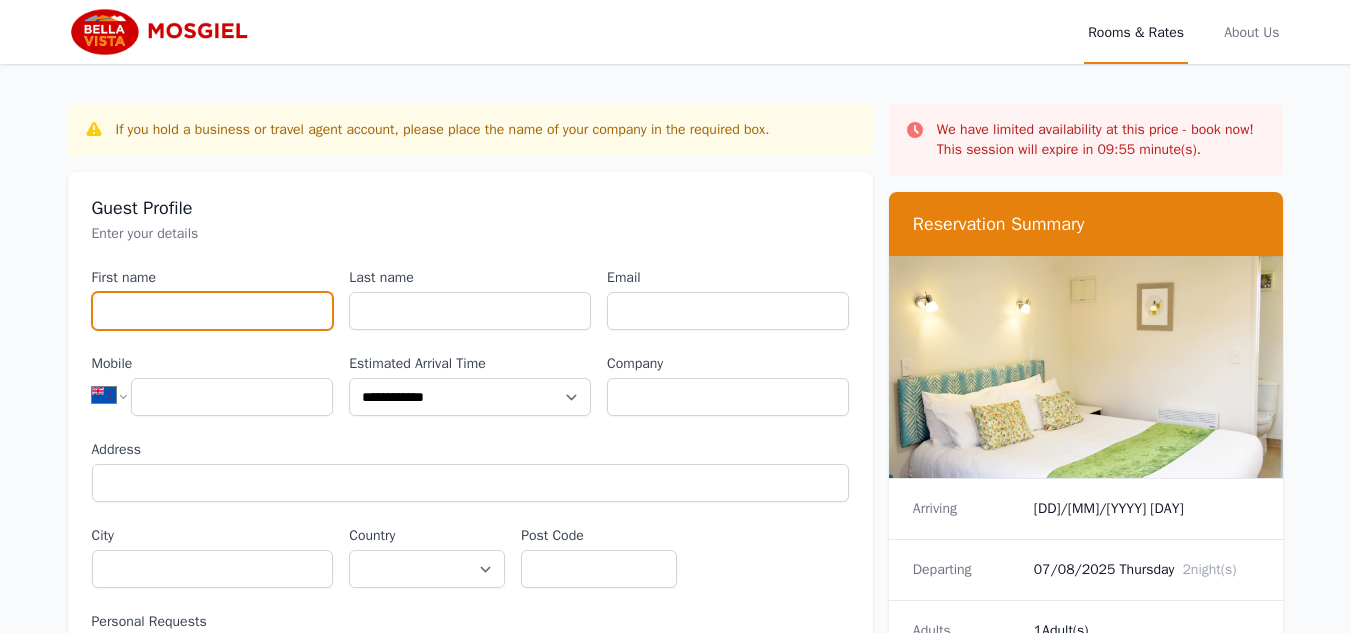 click on "First name" at bounding box center (213, 311) 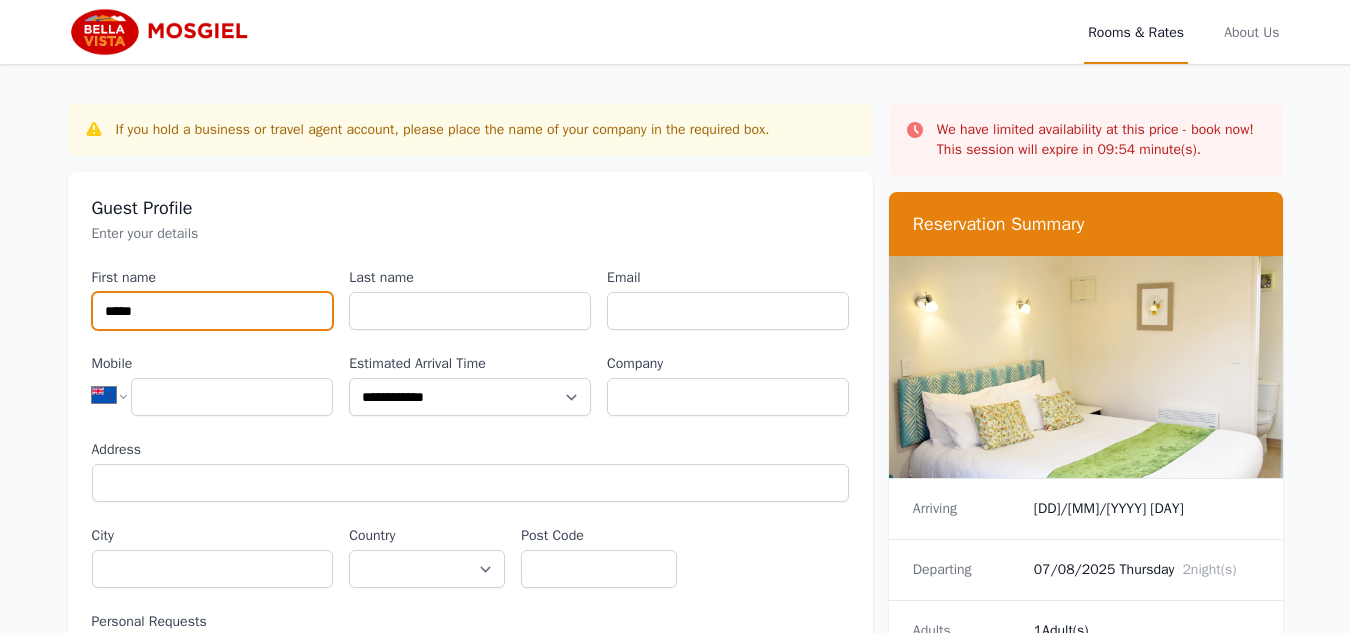 type on "****" 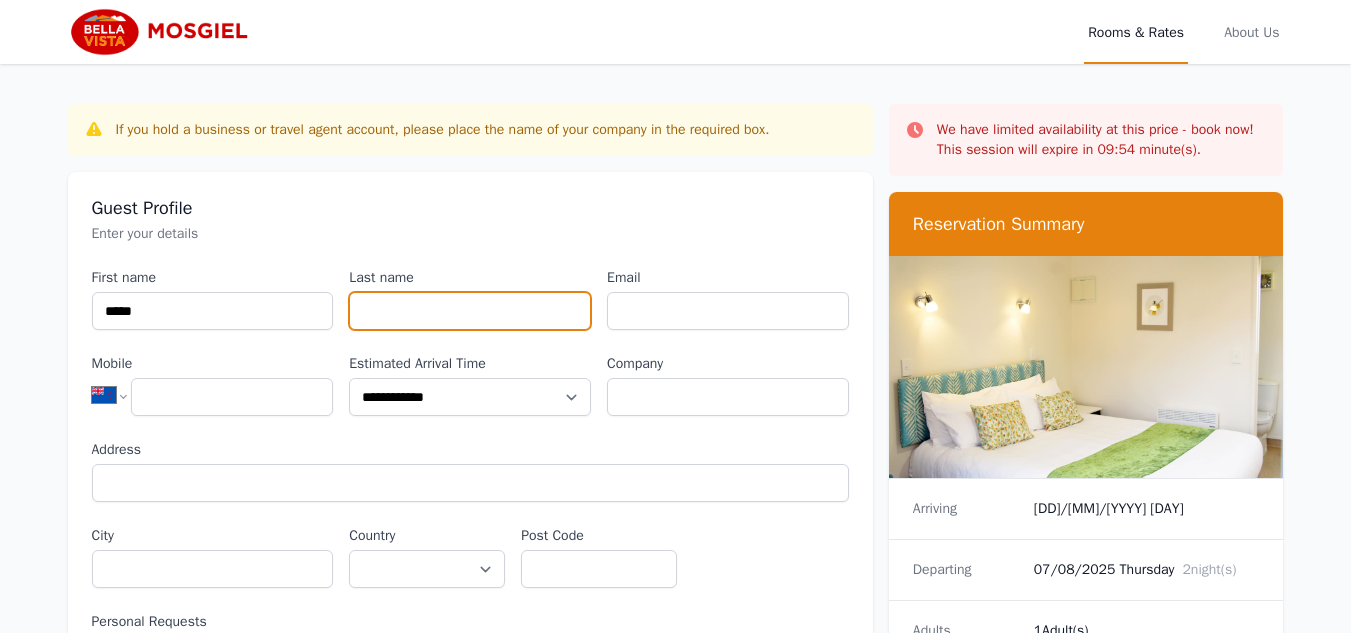 type on "*" 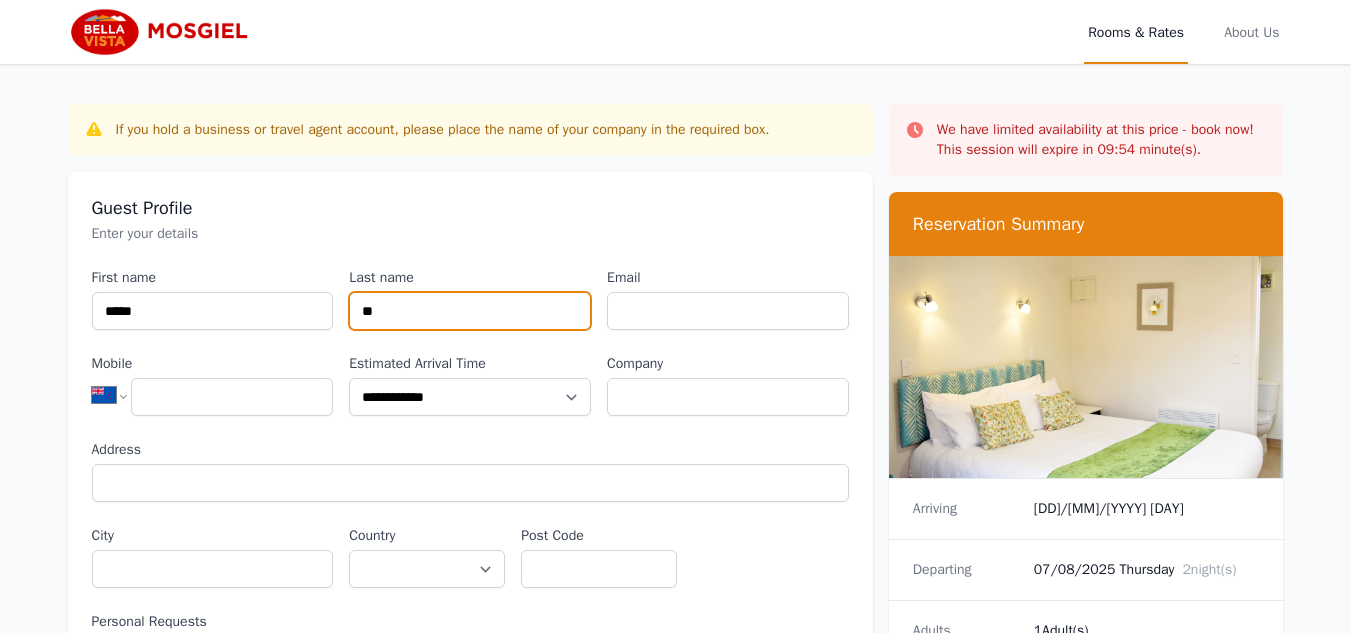 type on "*" 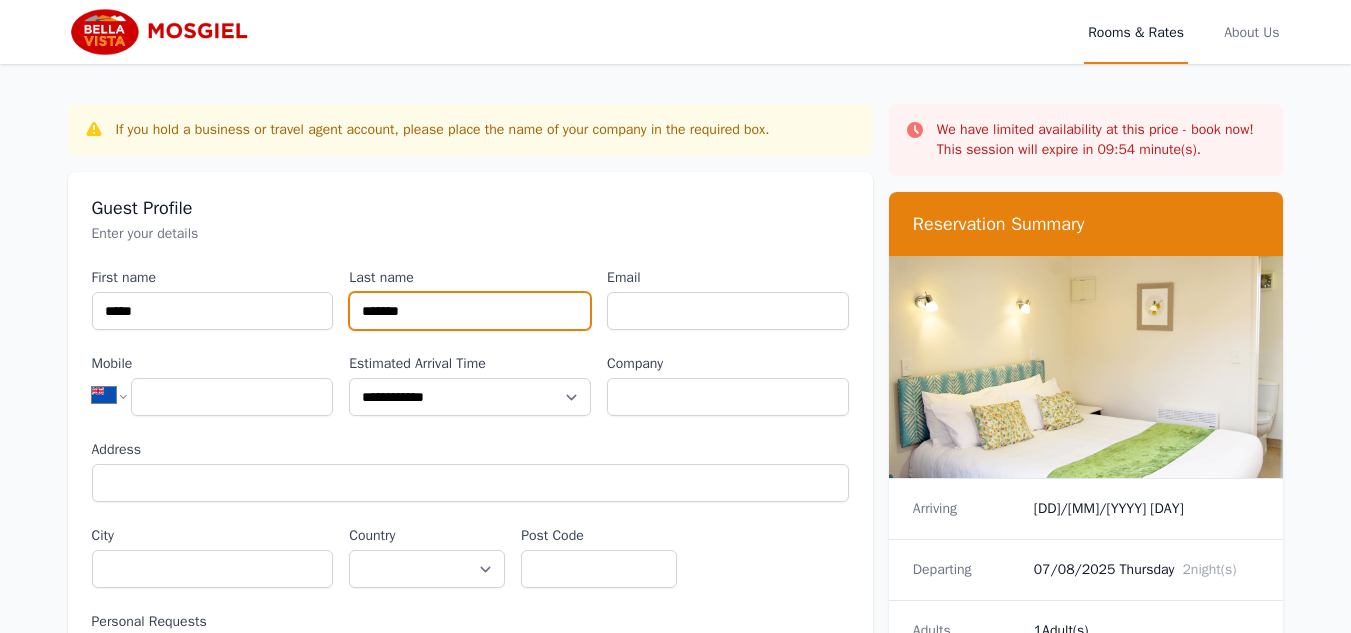 type on "*******" 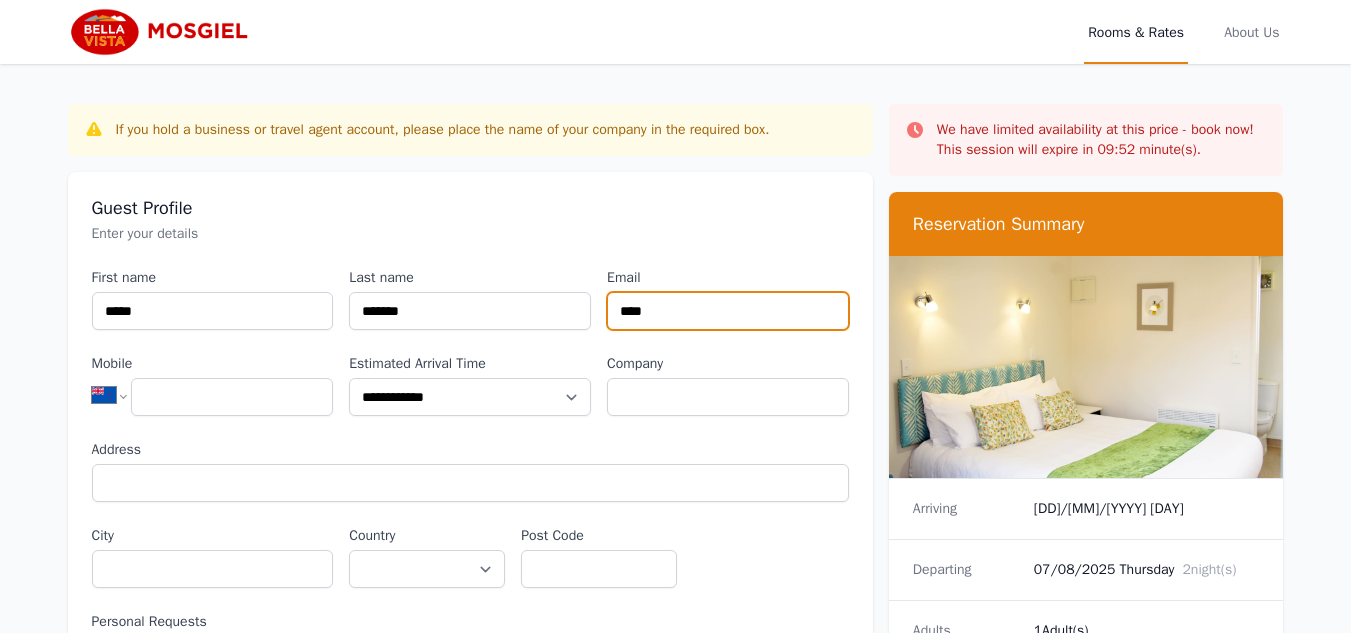 type on "**********" 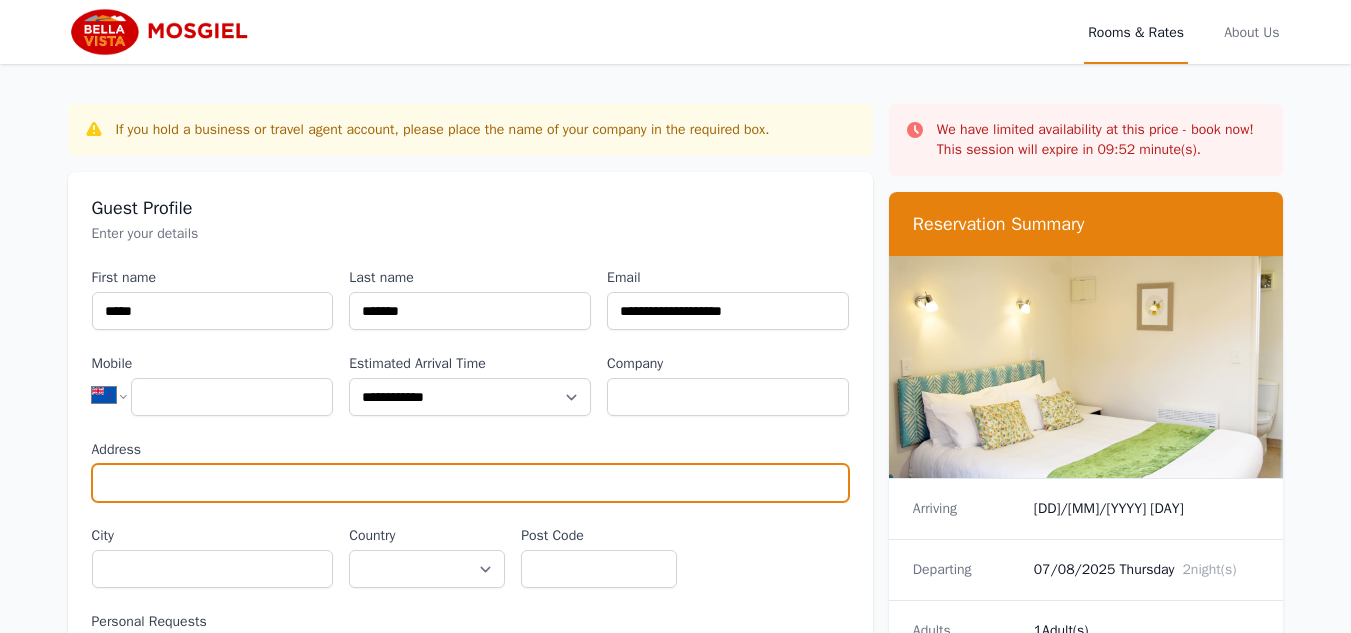 type on "**********" 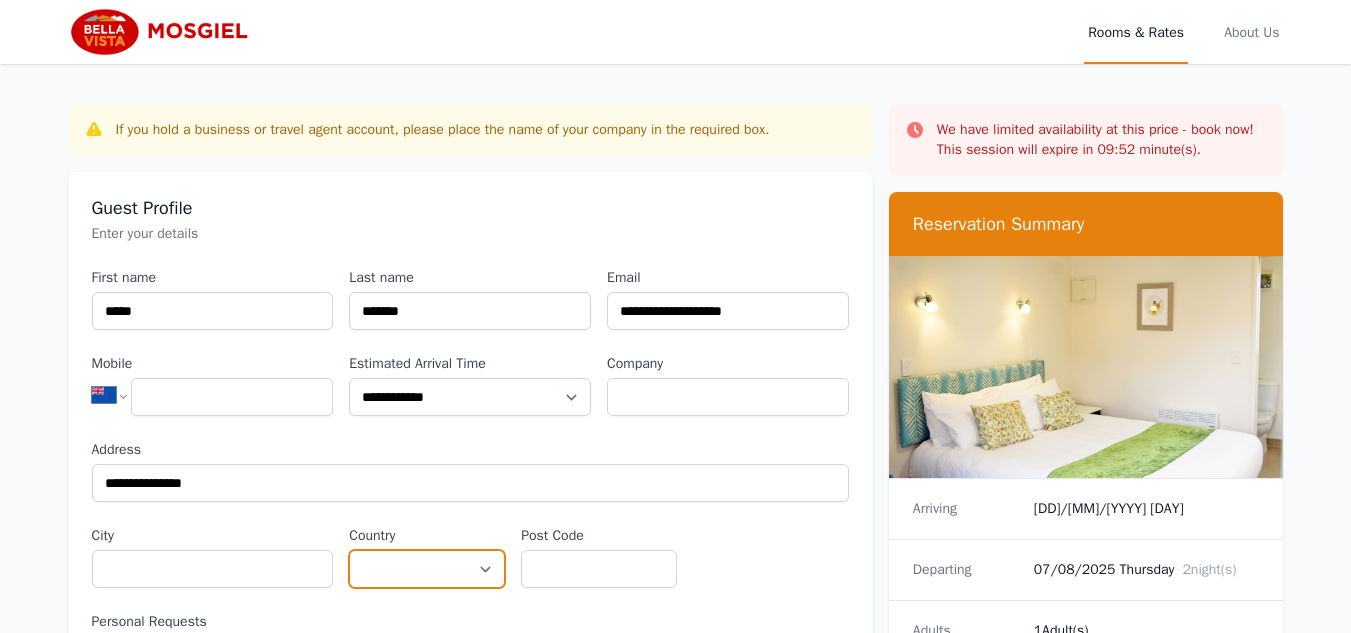 select on "**********" 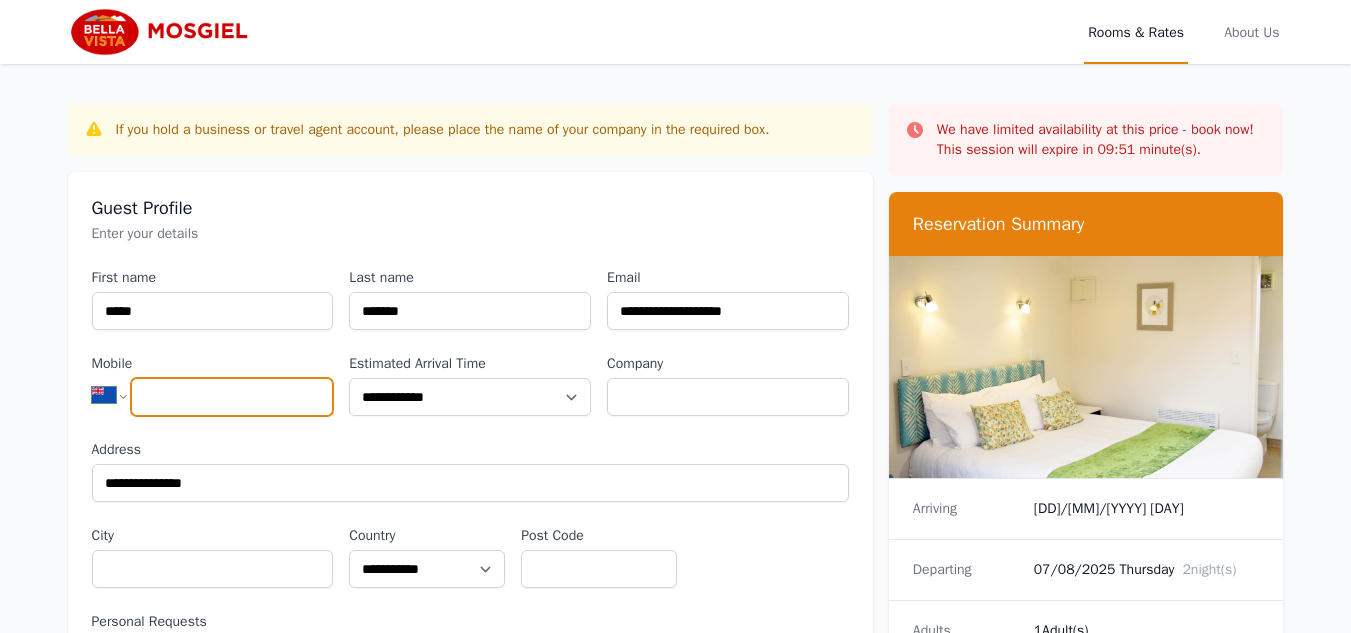 click on "Mobile" at bounding box center (232, 397) 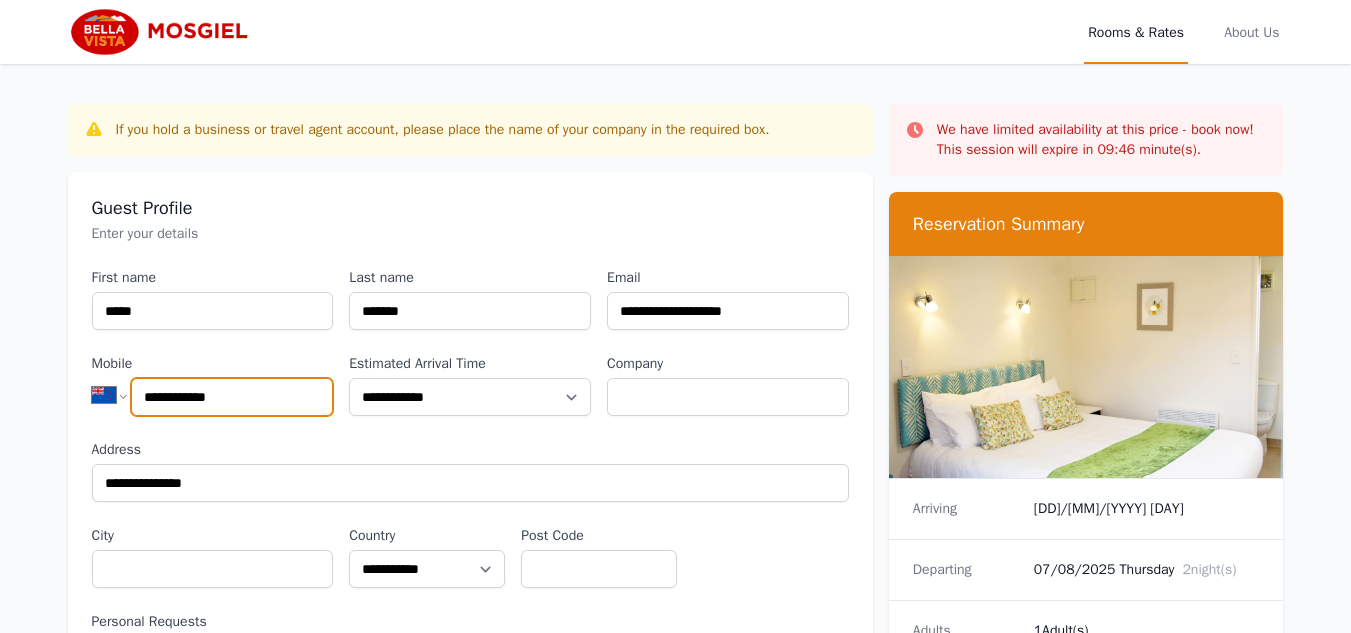 type on "**********" 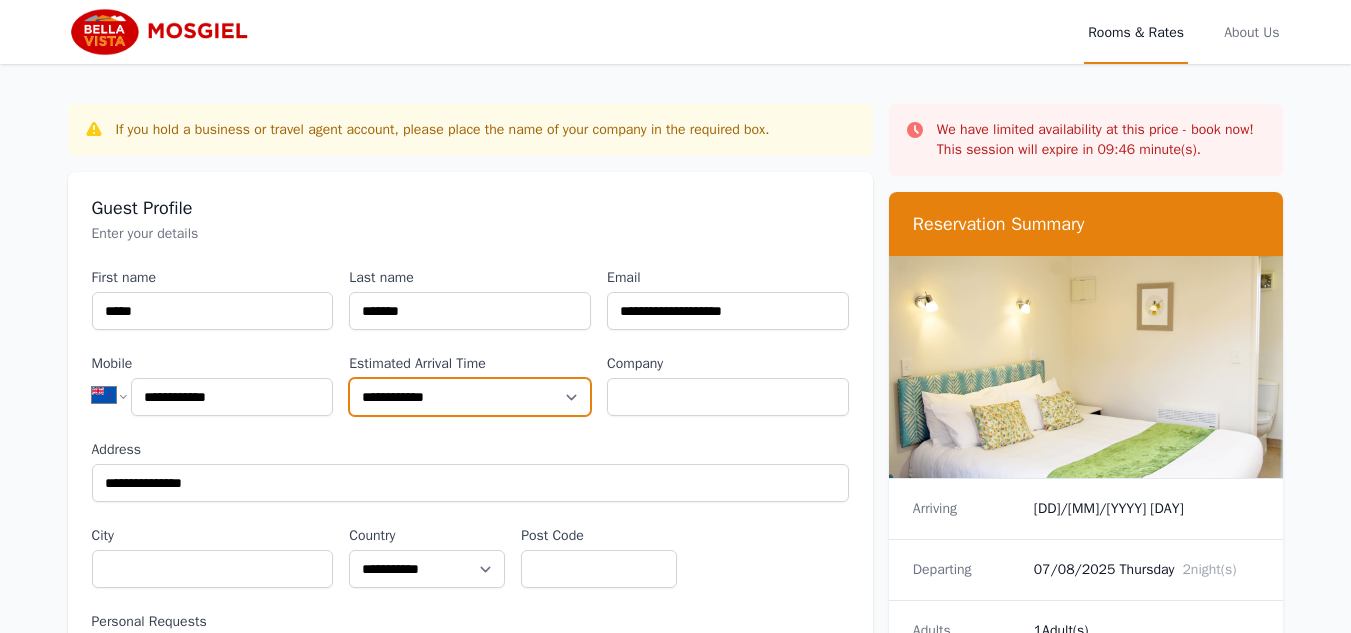 click on "**********" at bounding box center (470, 397) 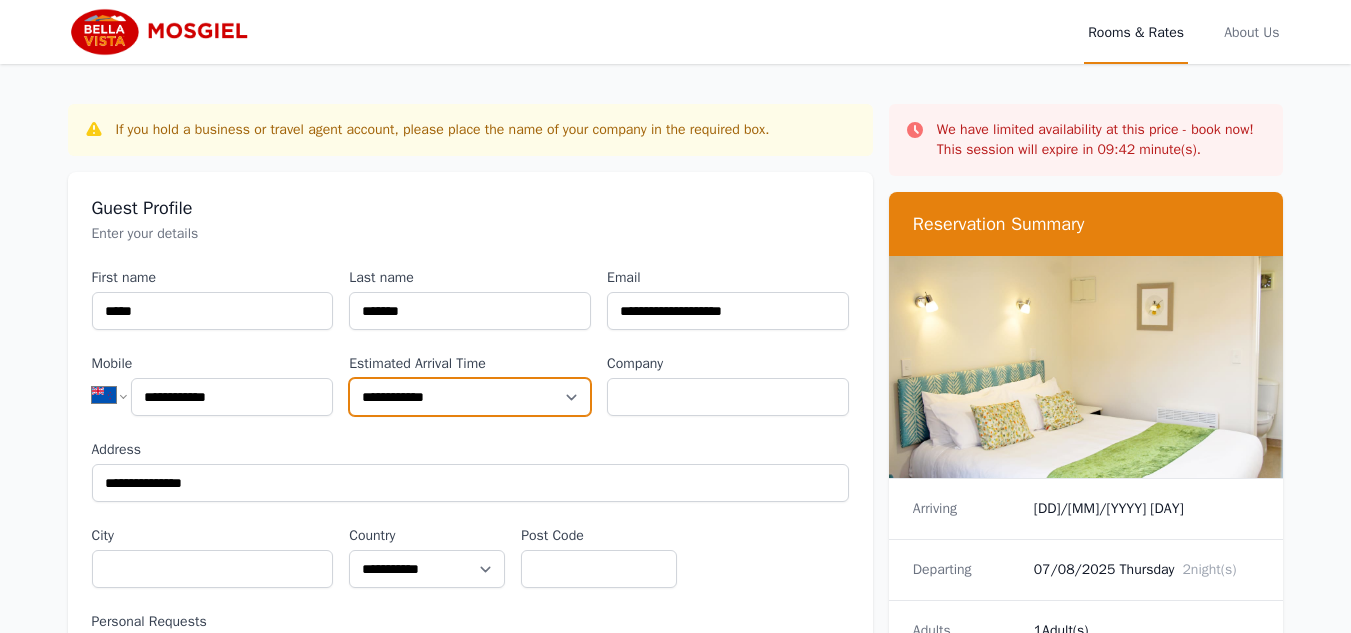 select on "**********" 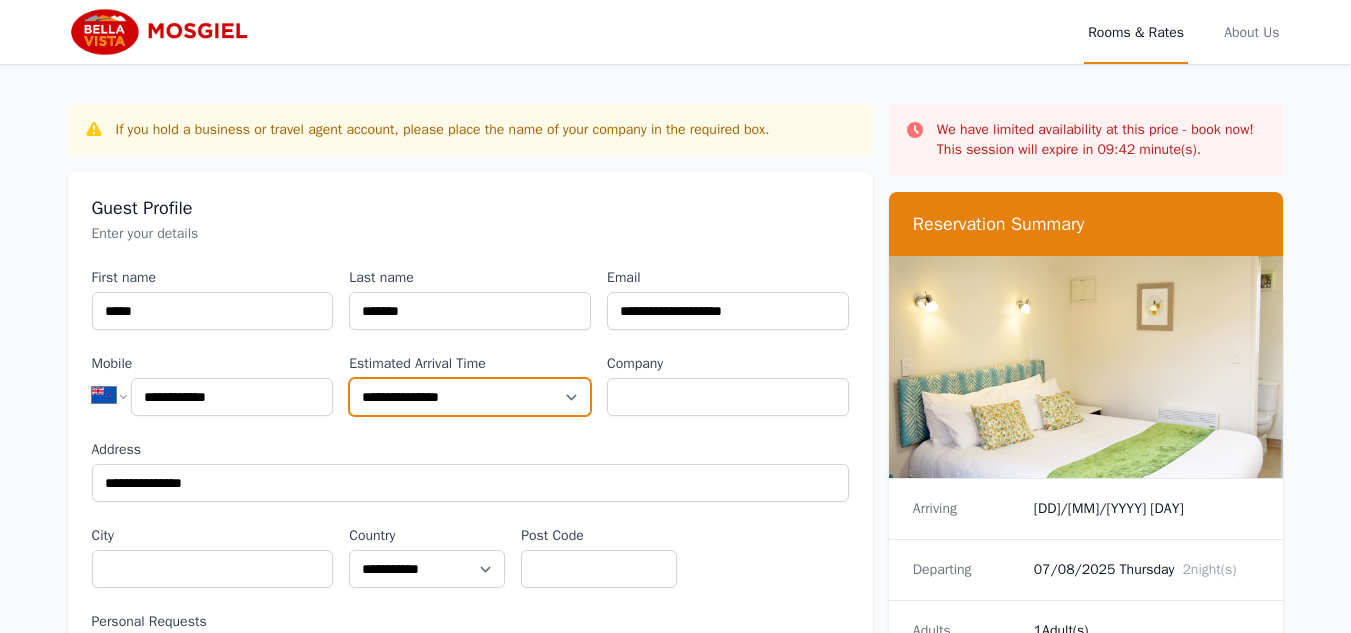 click on "**********" at bounding box center (470, 397) 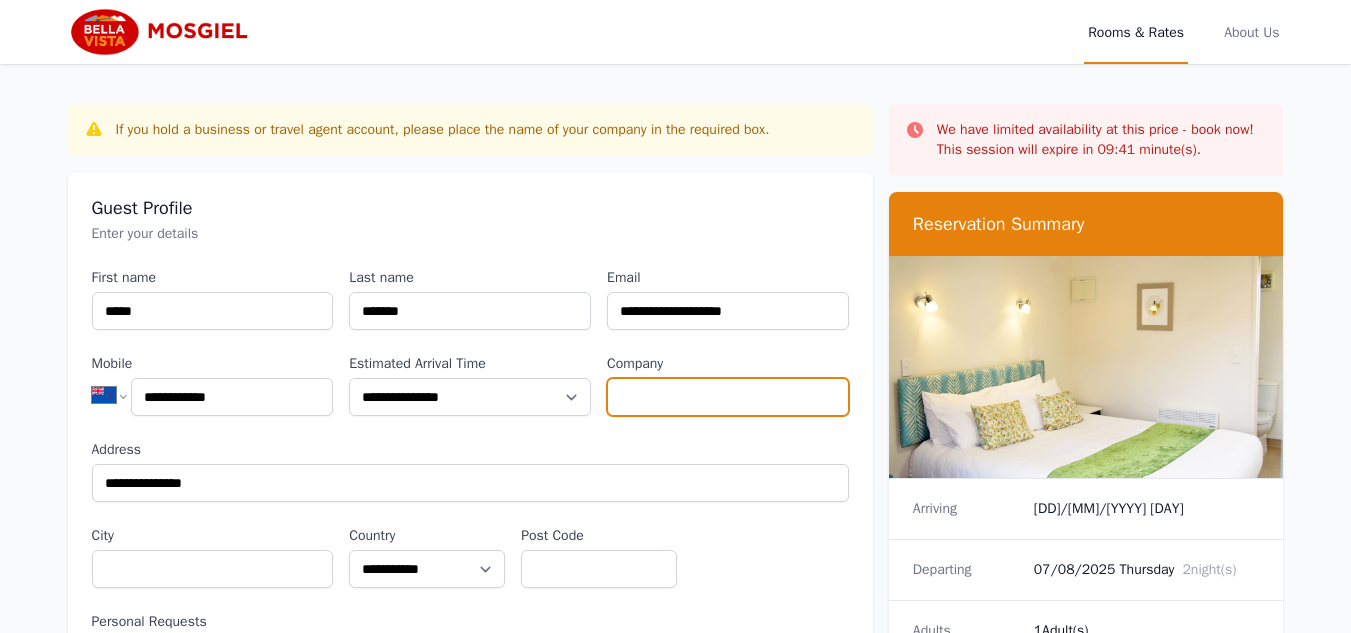 click on "Company" at bounding box center [728, 397] 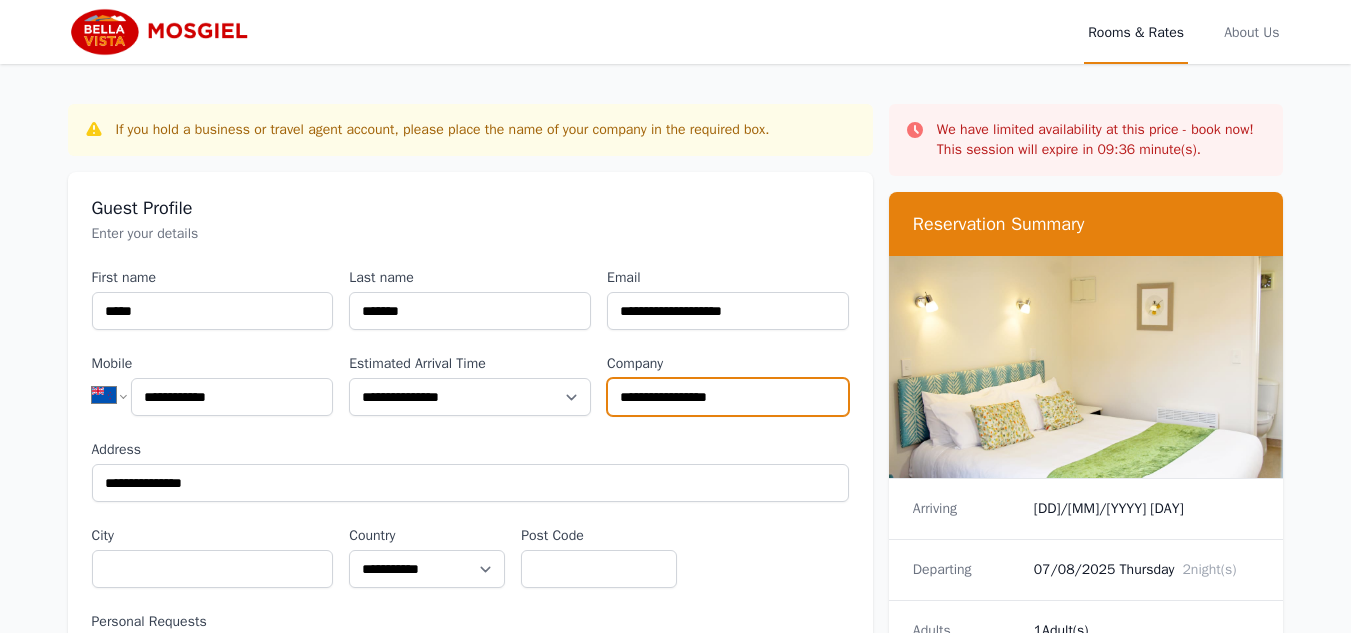 type on "**********" 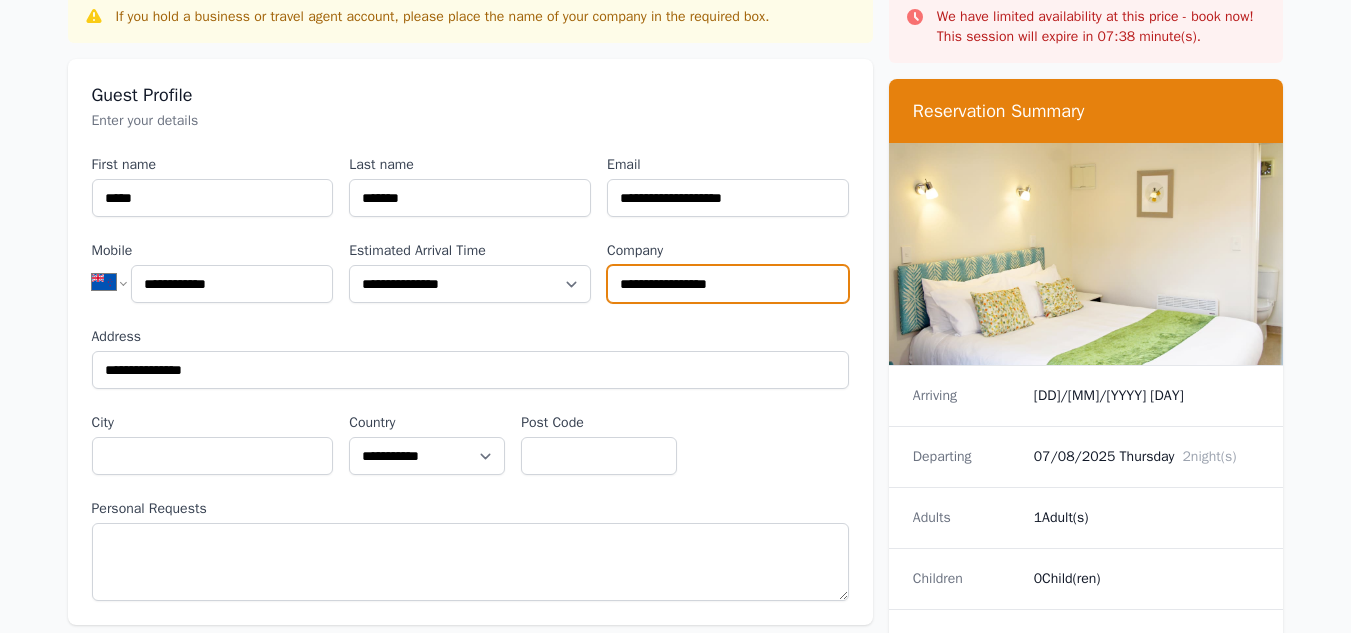 scroll, scrollTop: 114, scrollLeft: 0, axis: vertical 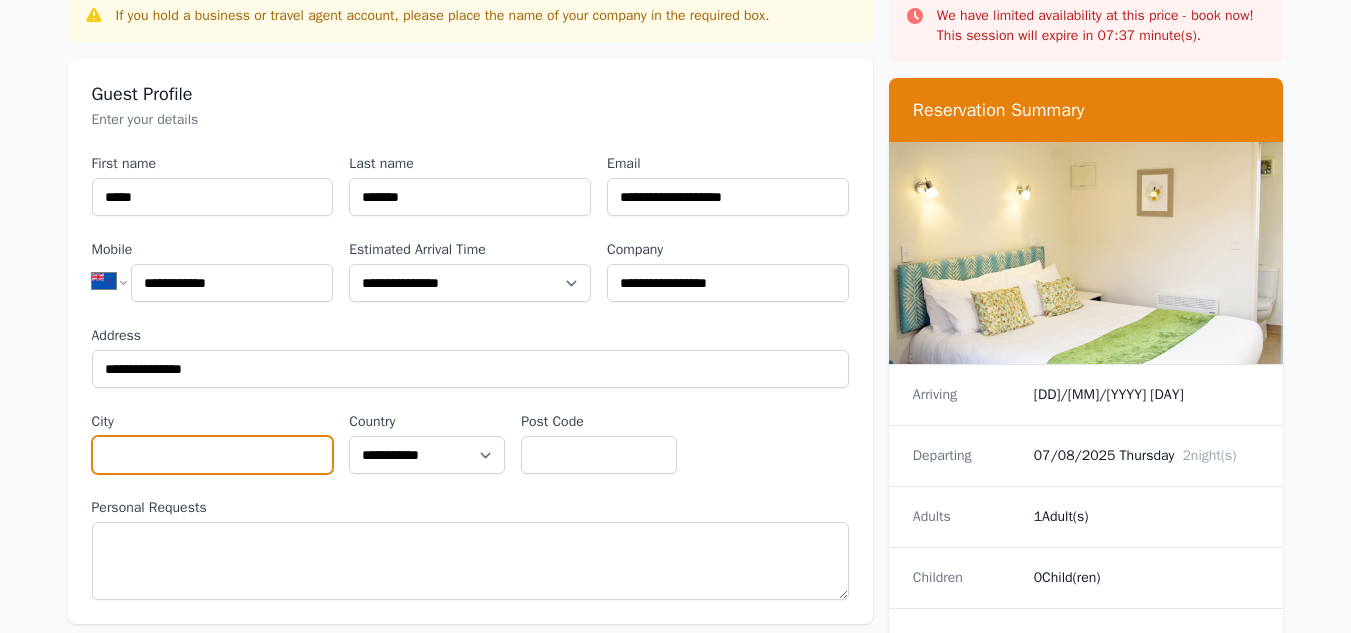 click on "City" at bounding box center (213, 455) 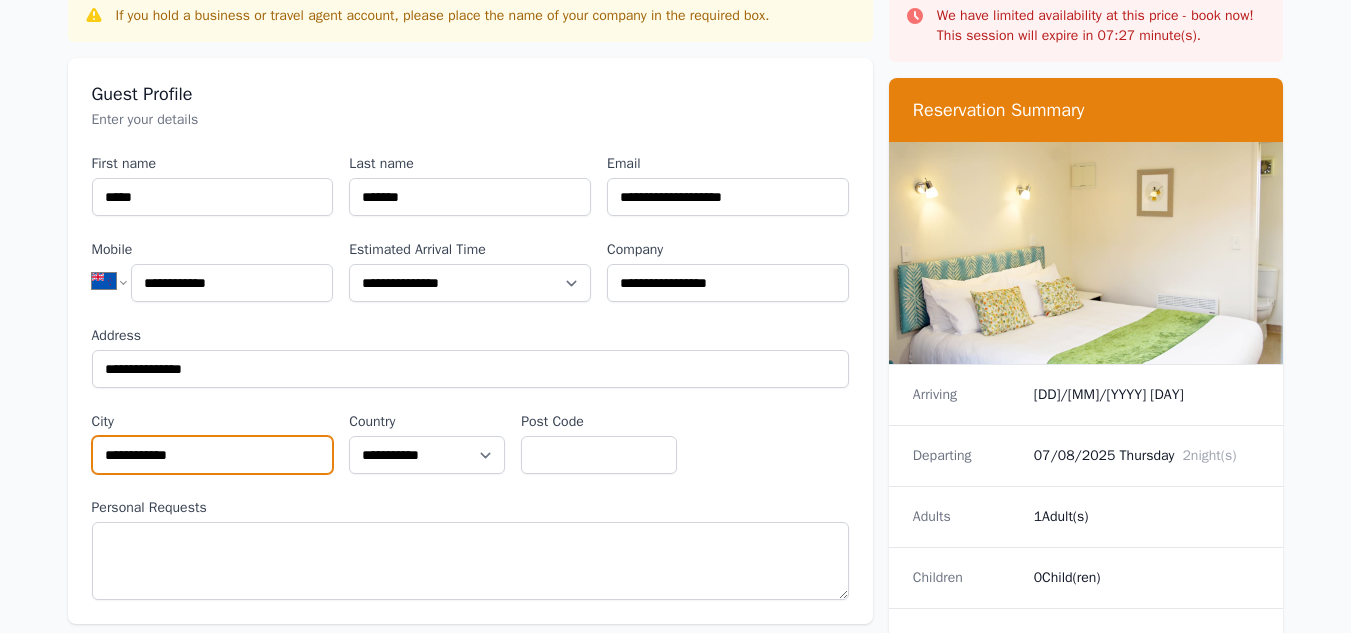 type on "**********" 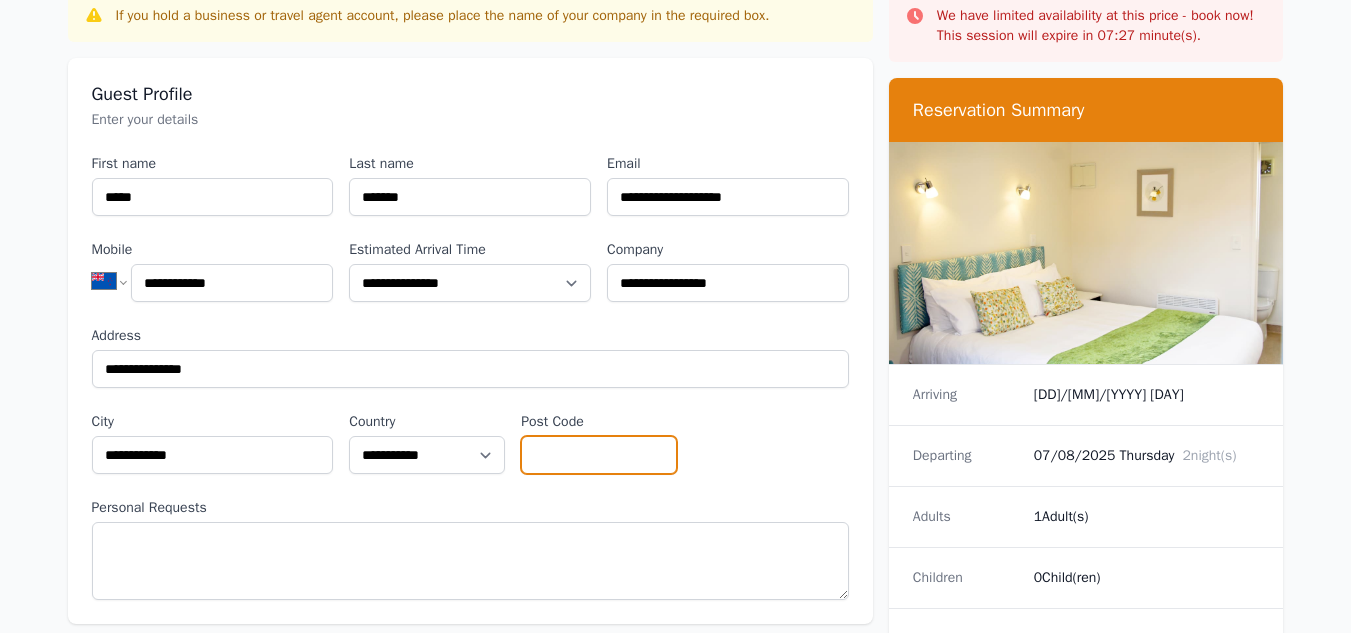 click on "Post Code" at bounding box center [599, 455] 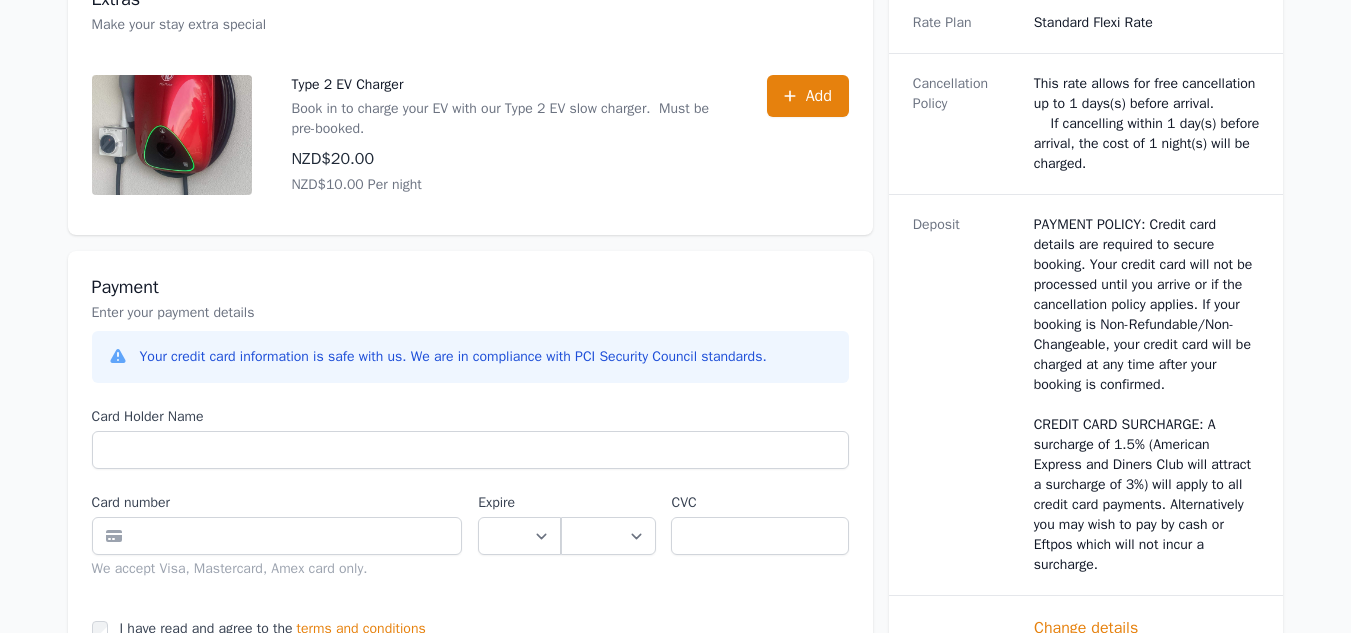 scroll, scrollTop: 831, scrollLeft: 0, axis: vertical 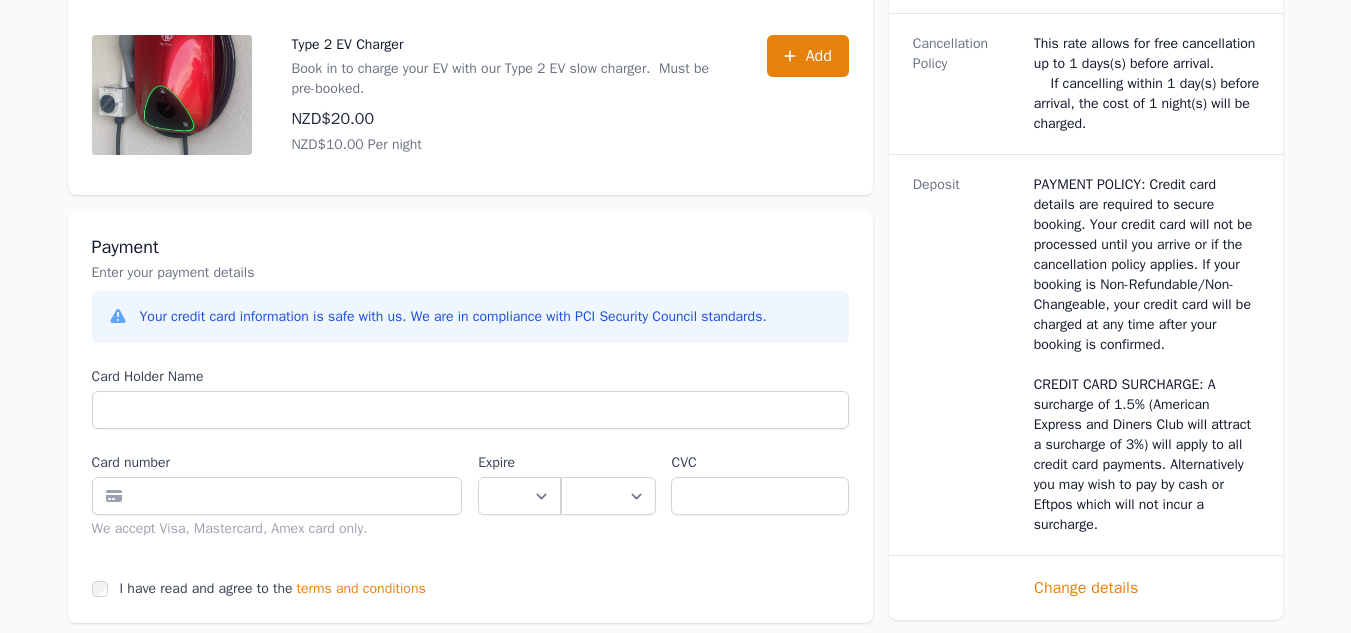 type on "****" 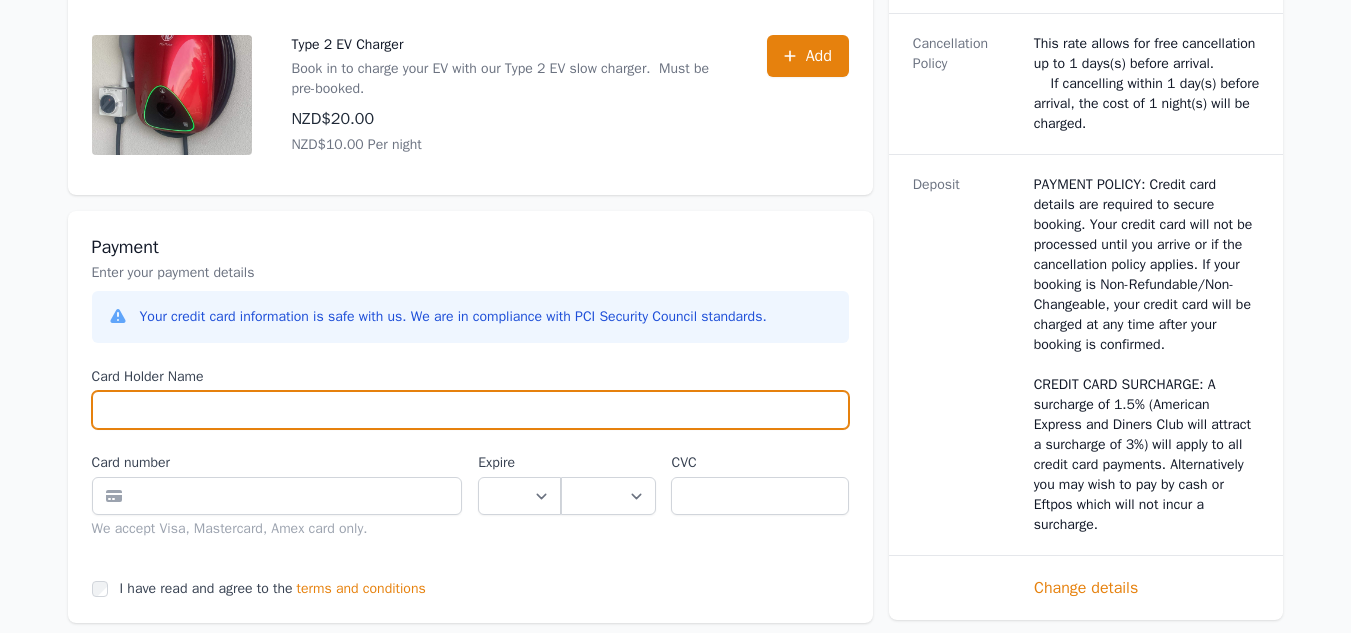 click on "Card Holder Name" at bounding box center (470, 410) 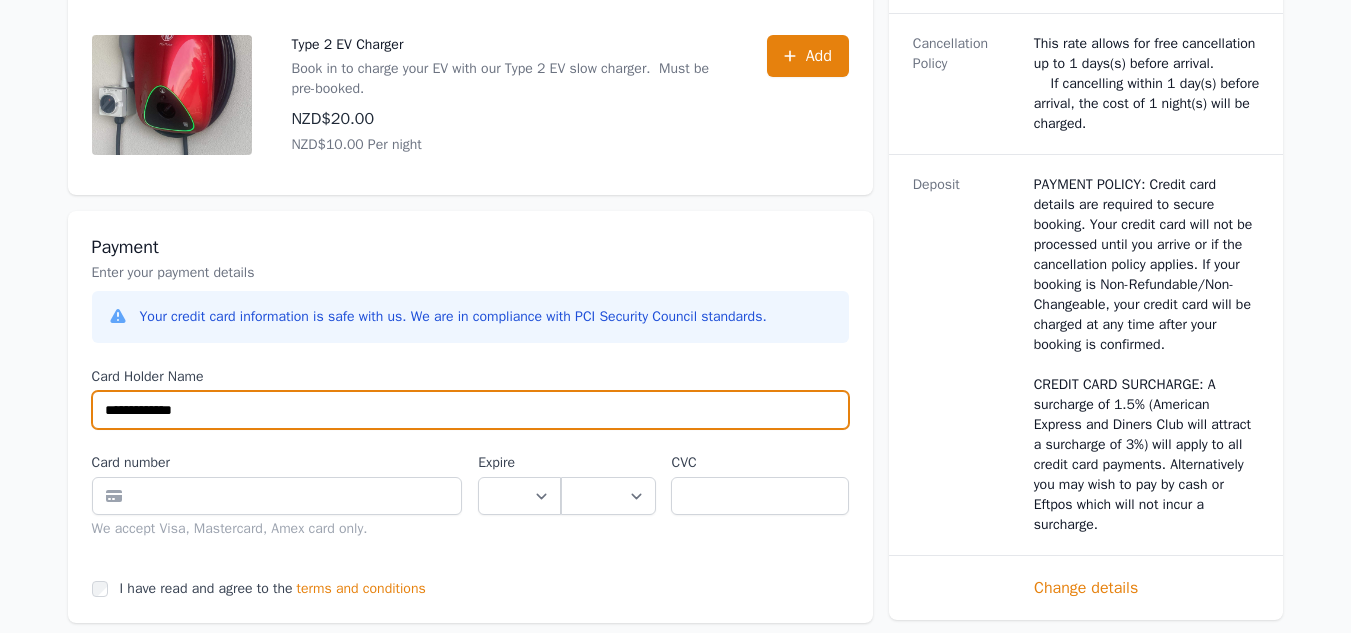 type on "**********" 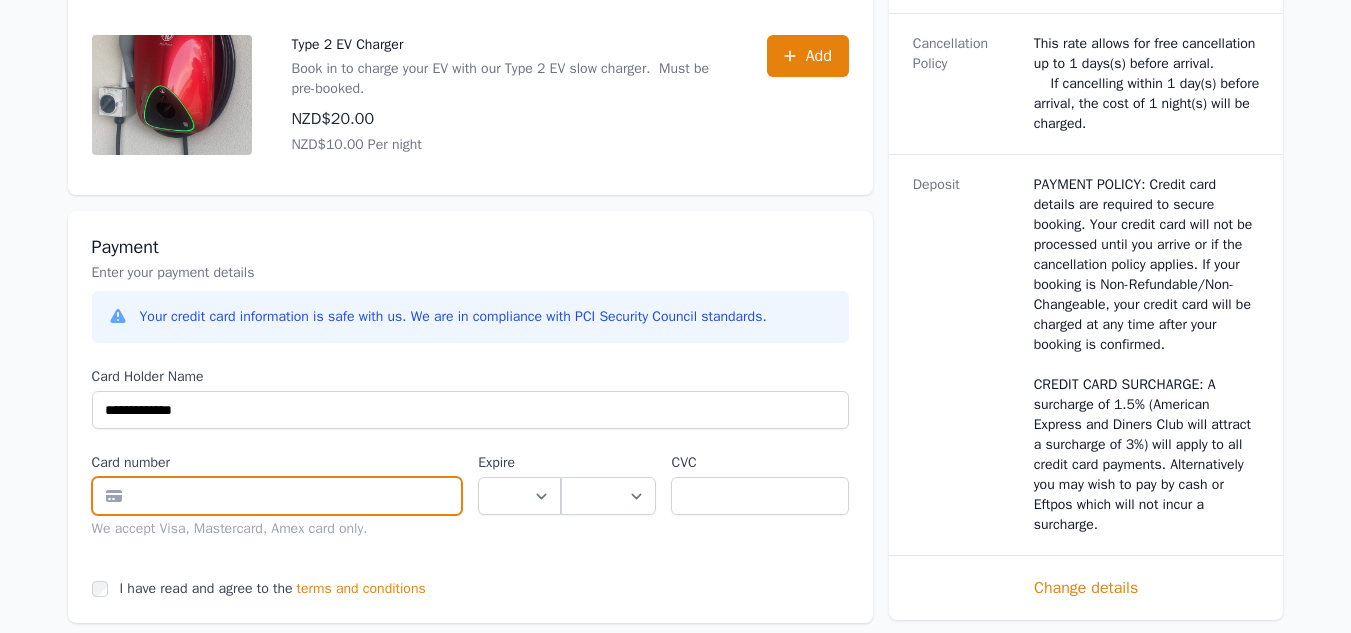 click at bounding box center [277, 496] 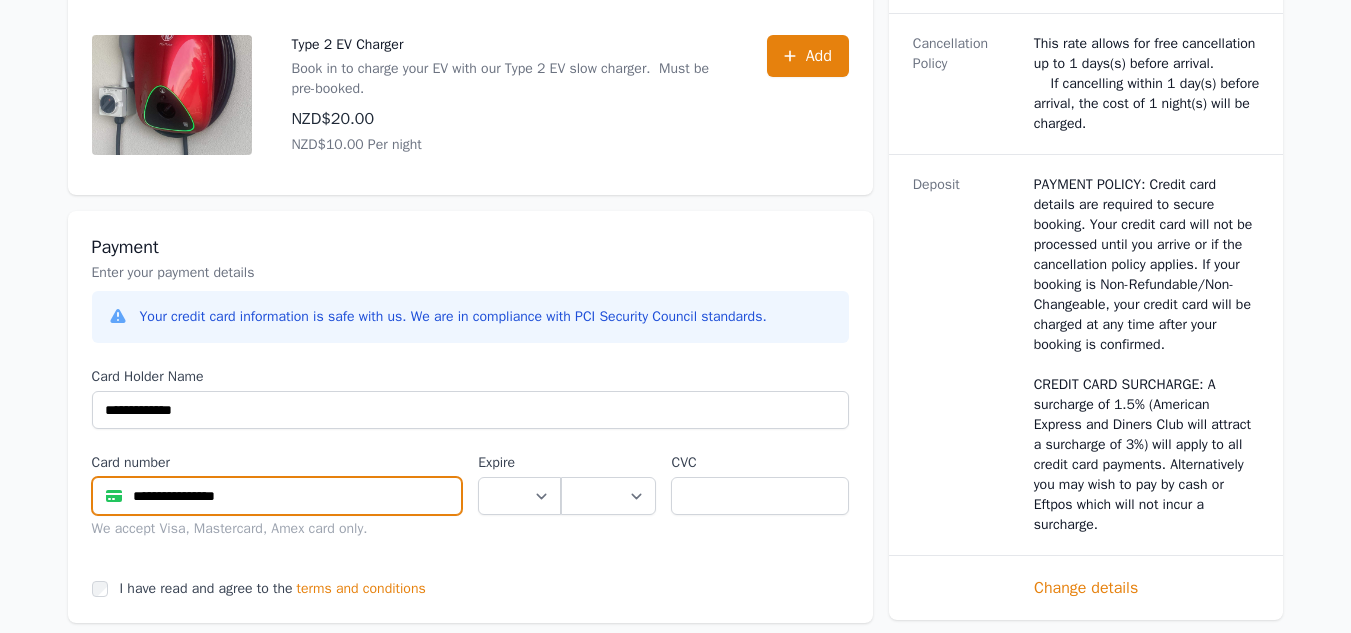 type on "**********" 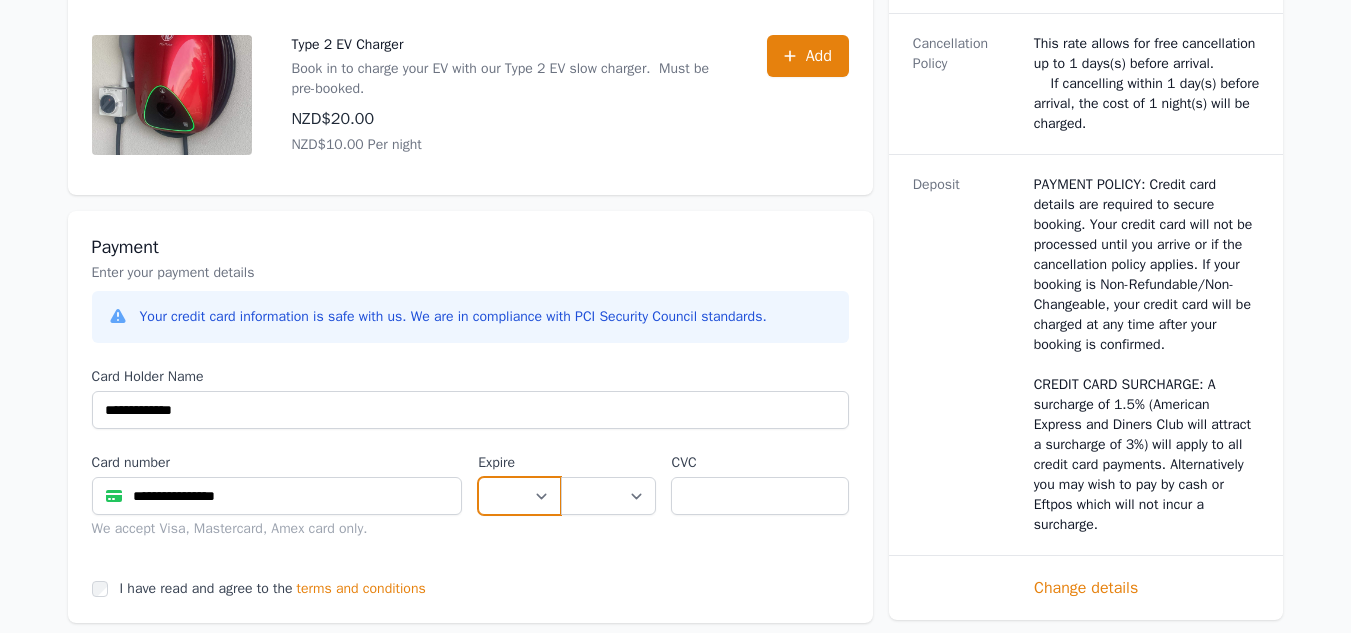 click on "** ** ** ** ** ** ** ** ** ** ** **" at bounding box center (519, 496) 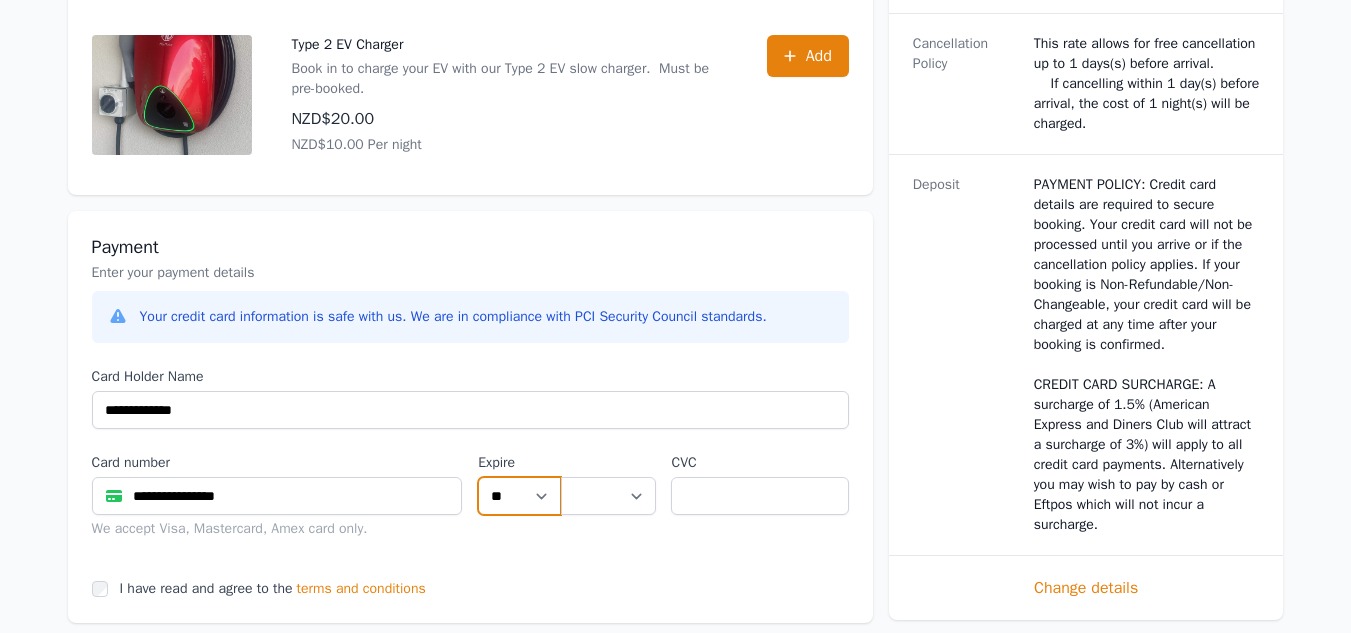 click on "** ** ** ** ** ** ** ** ** ** ** **" at bounding box center (519, 496) 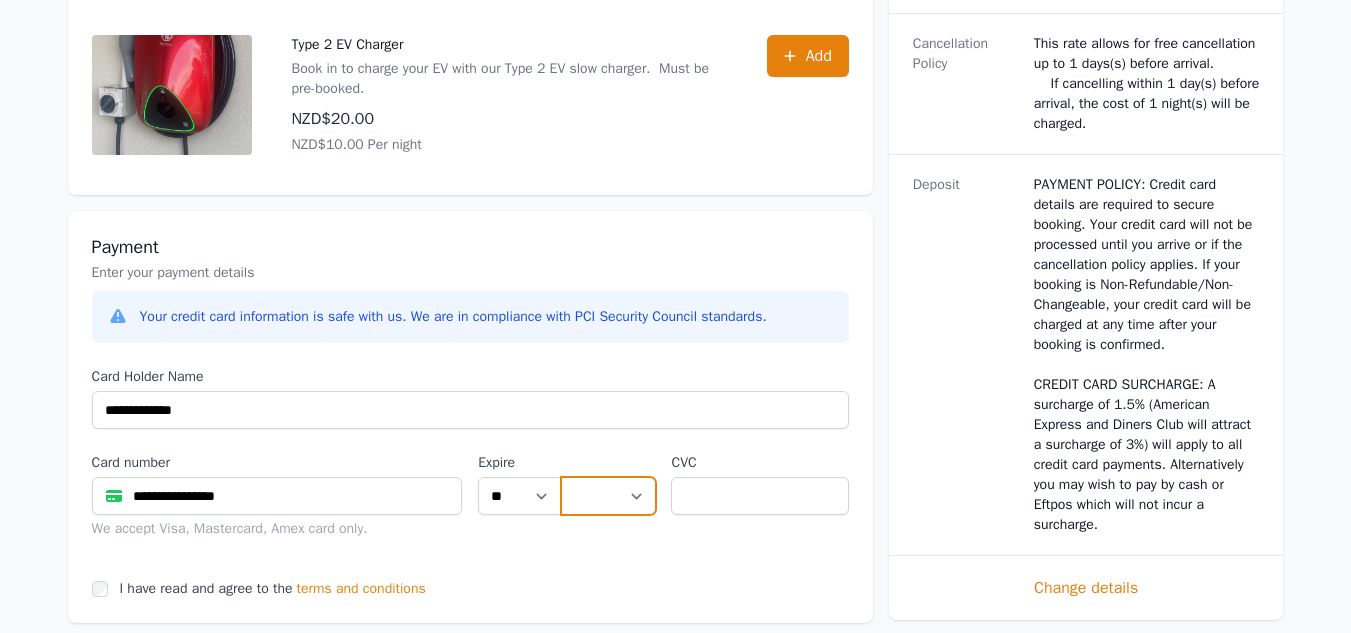click on "**** **** **** **** **** **** **** **** ****" at bounding box center [608, 496] 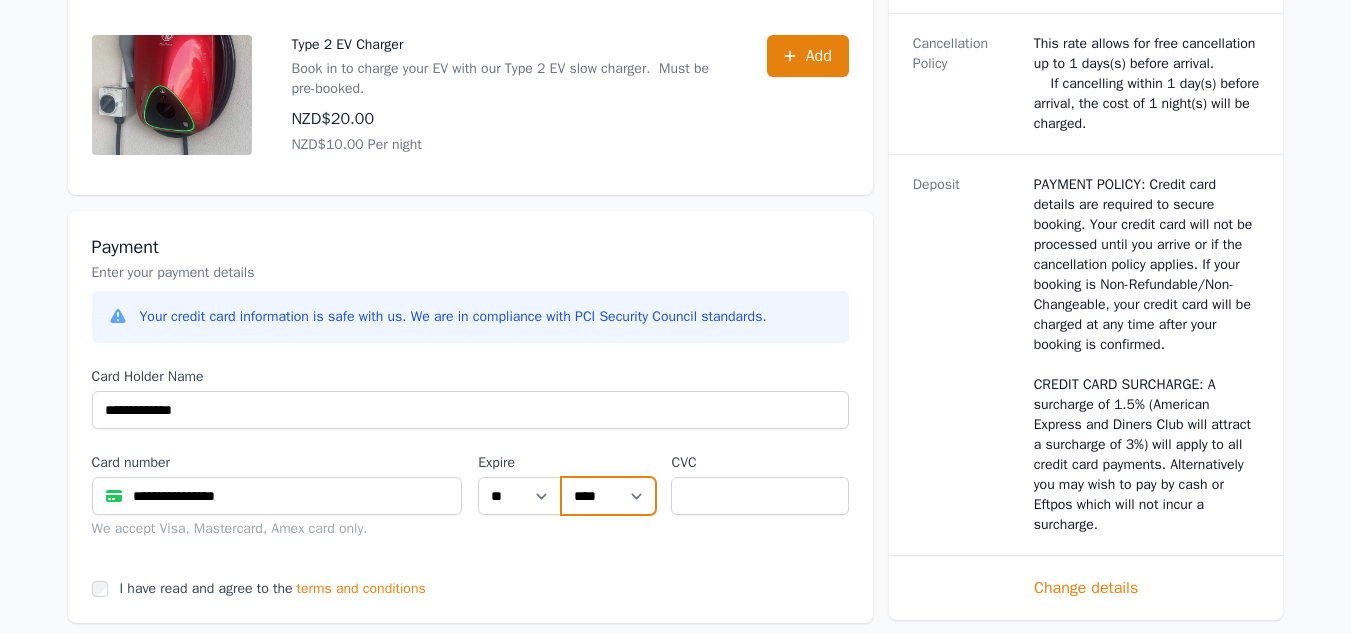click on "**** **** **** **** **** **** **** **** ****" at bounding box center (608, 496) 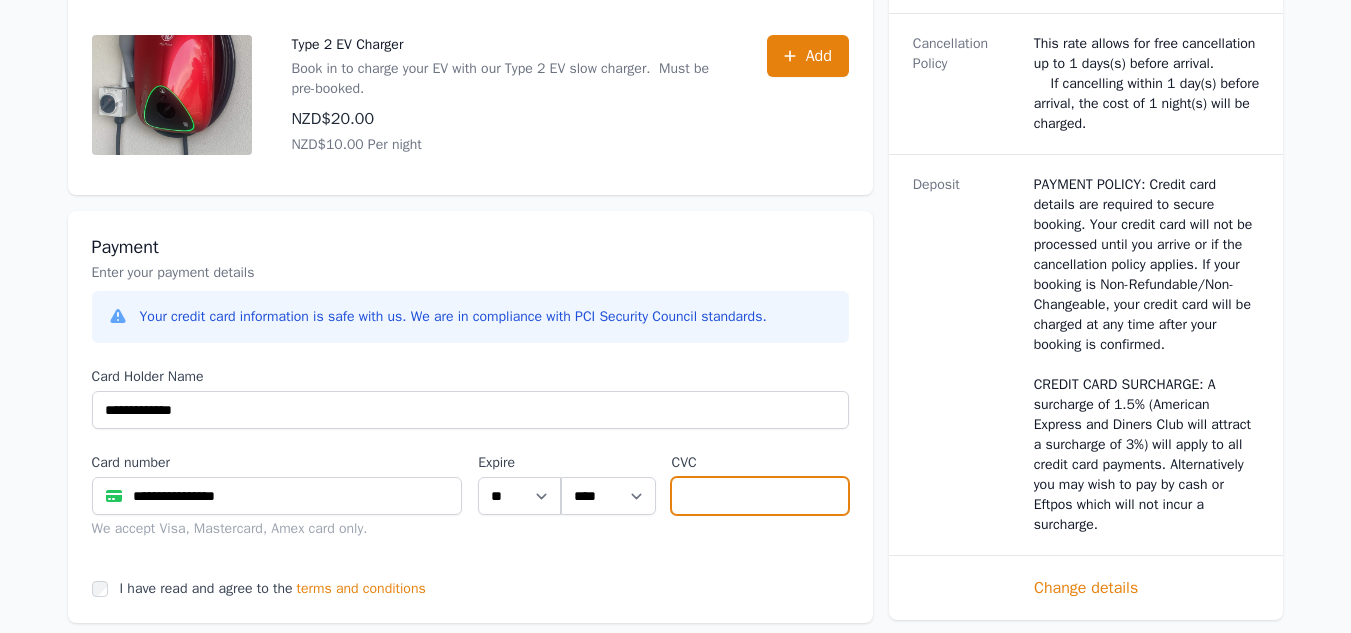 click at bounding box center [759, 496] 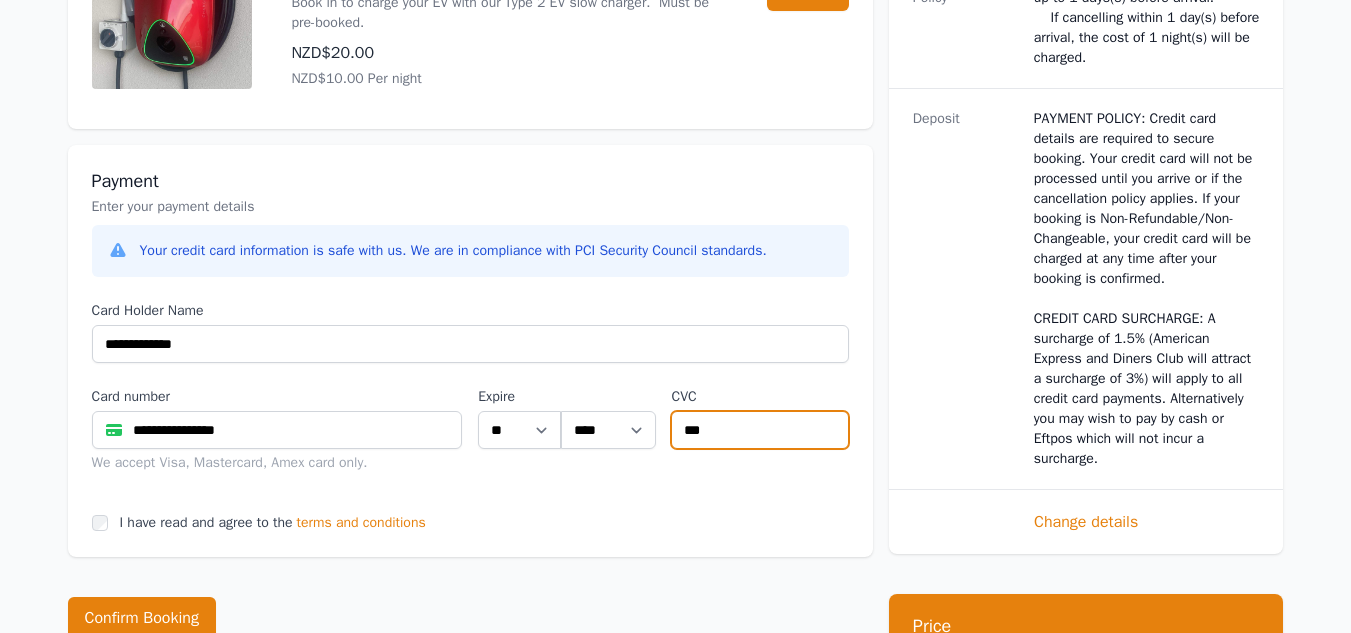 scroll, scrollTop: 901, scrollLeft: 0, axis: vertical 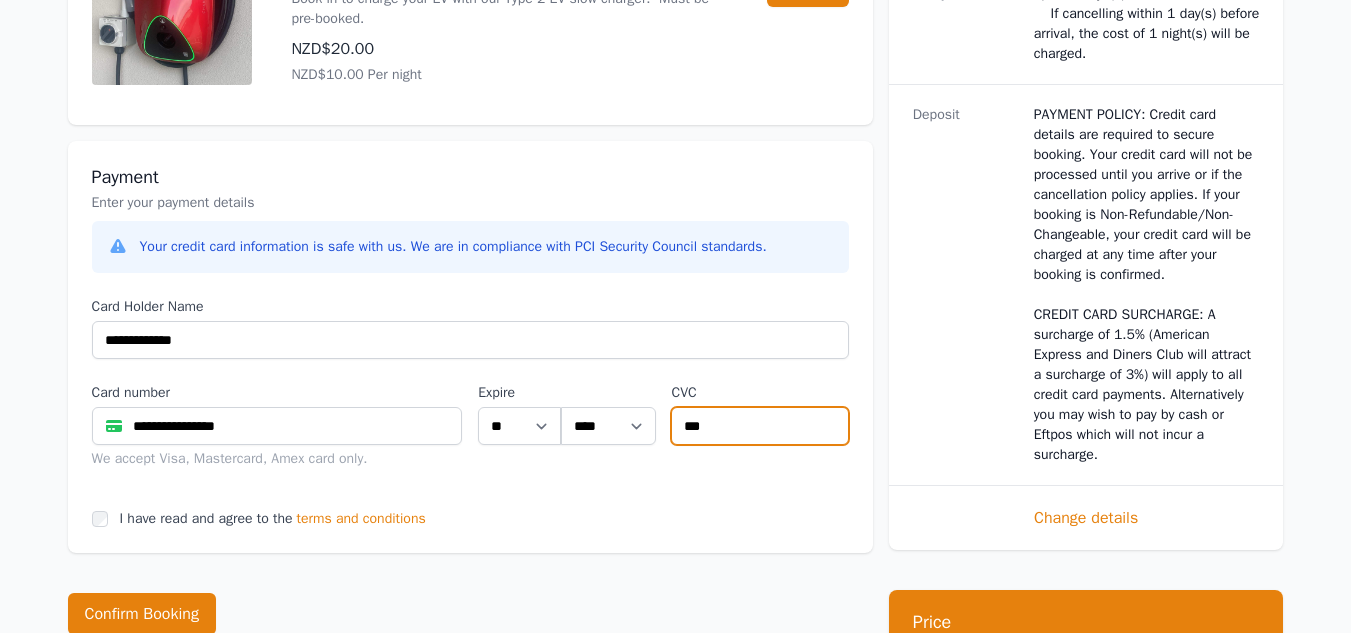 type on "***" 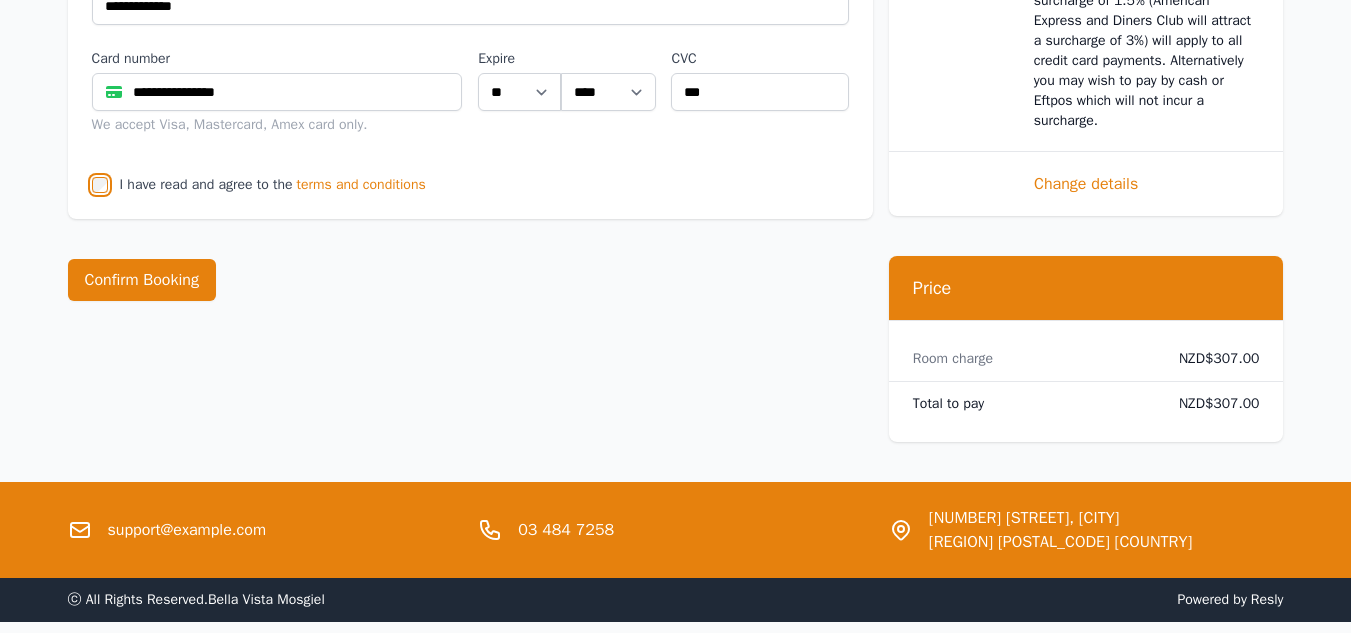 scroll, scrollTop: 1236, scrollLeft: 0, axis: vertical 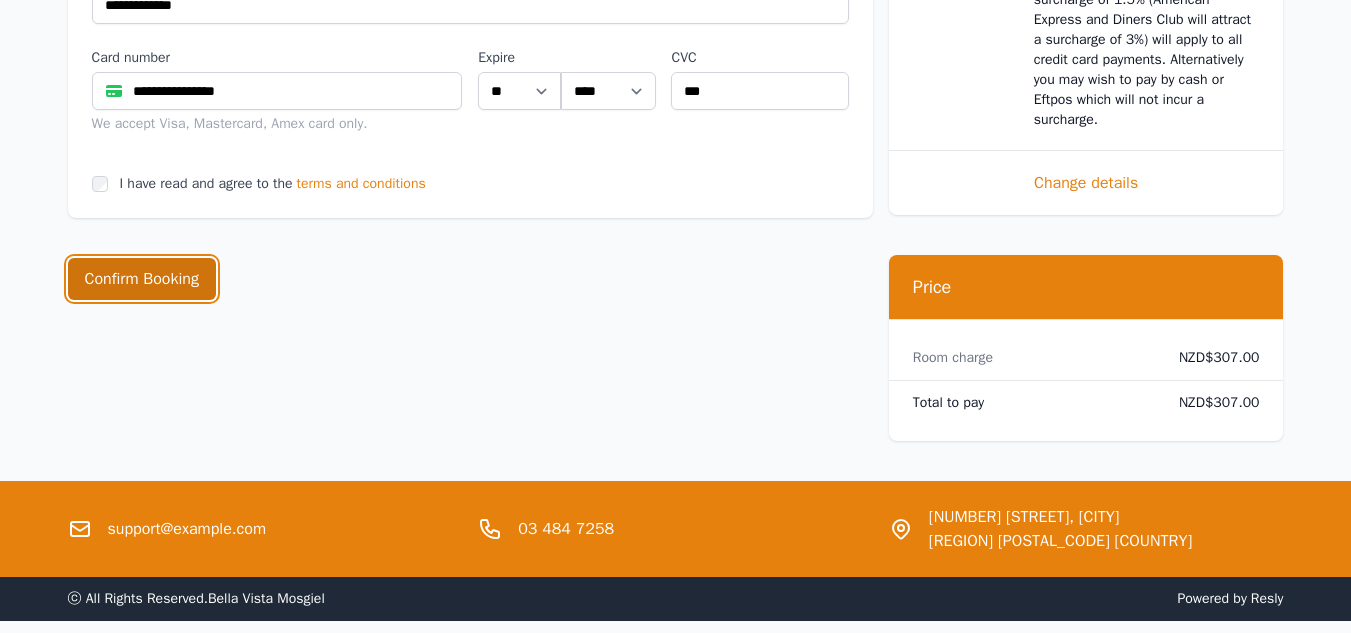 click on "Confirm Booking" at bounding box center (142, 279) 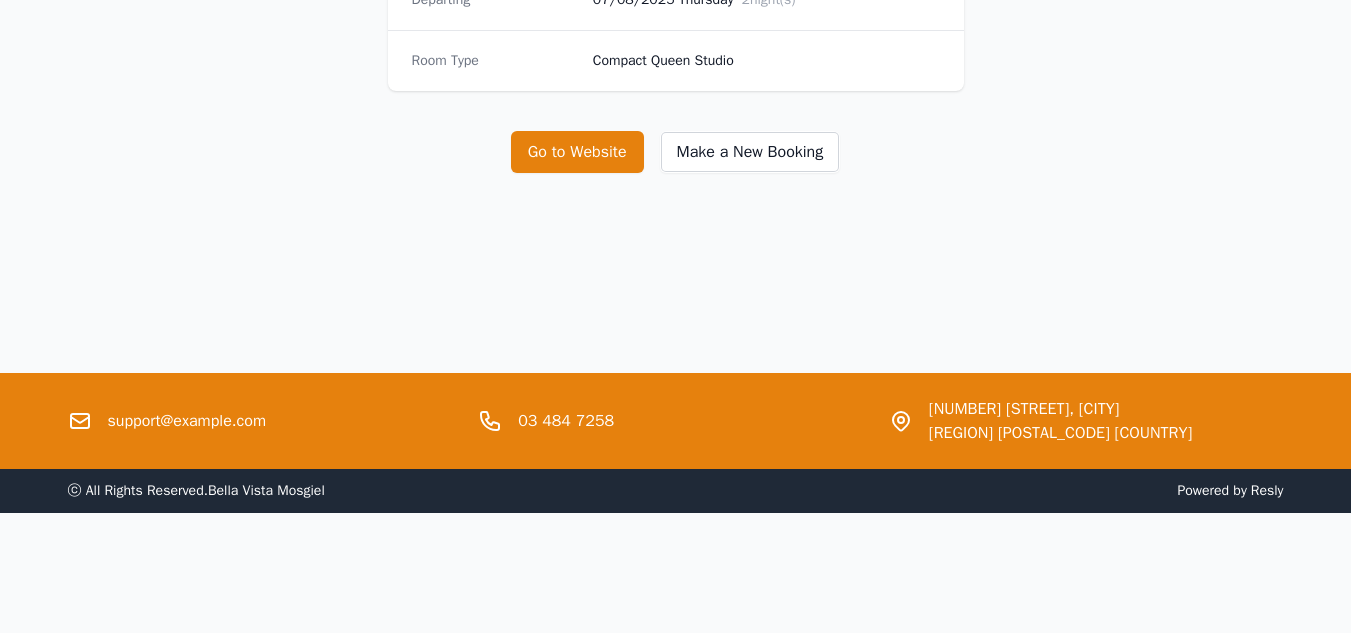 scroll, scrollTop: 0, scrollLeft: 0, axis: both 